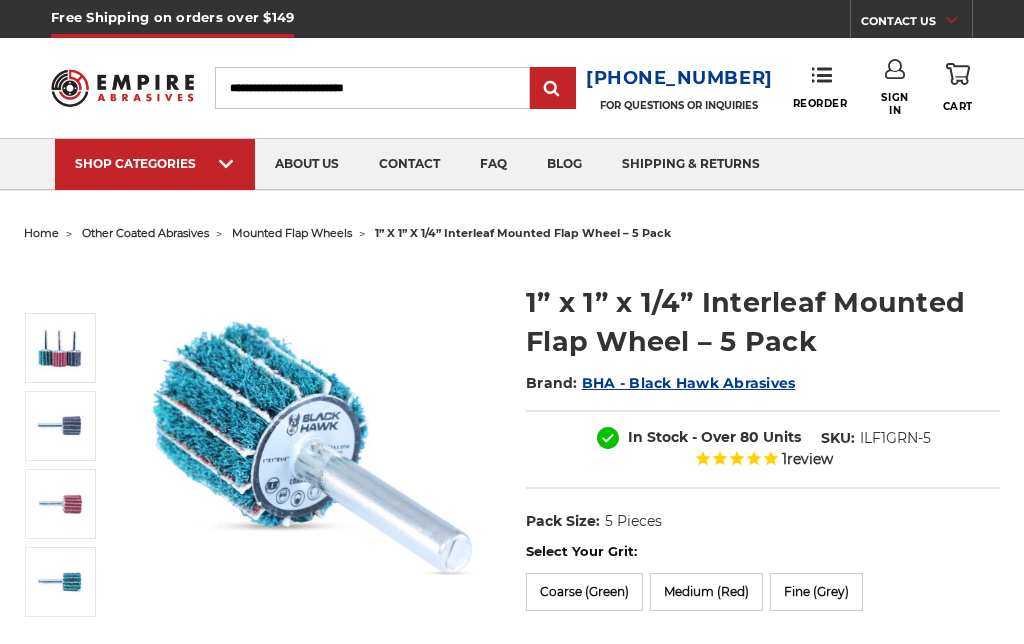 scroll, scrollTop: 0, scrollLeft: 0, axis: both 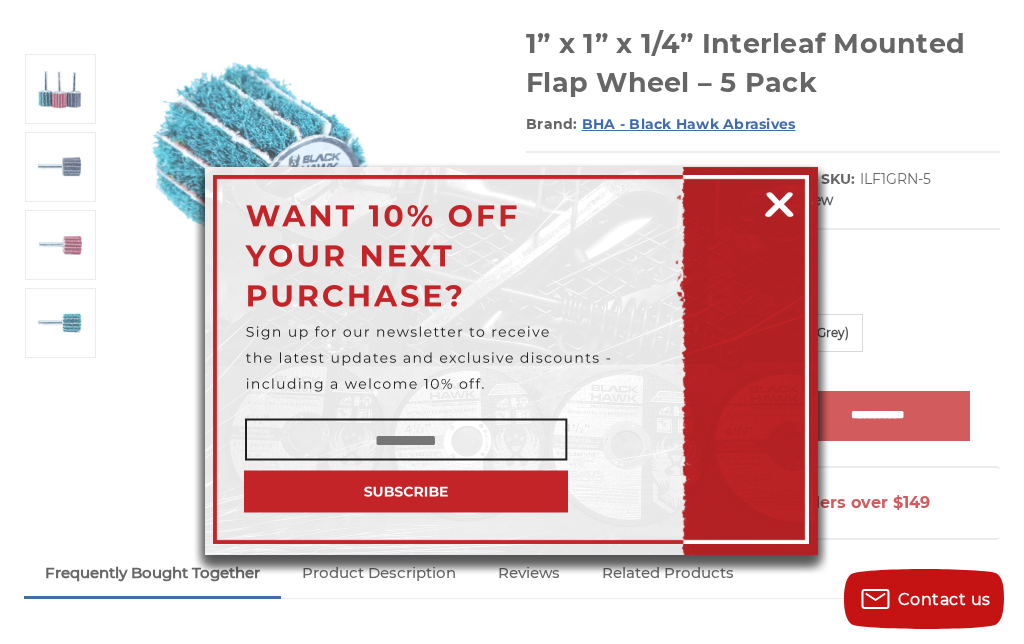 click at bounding box center (779, 201) 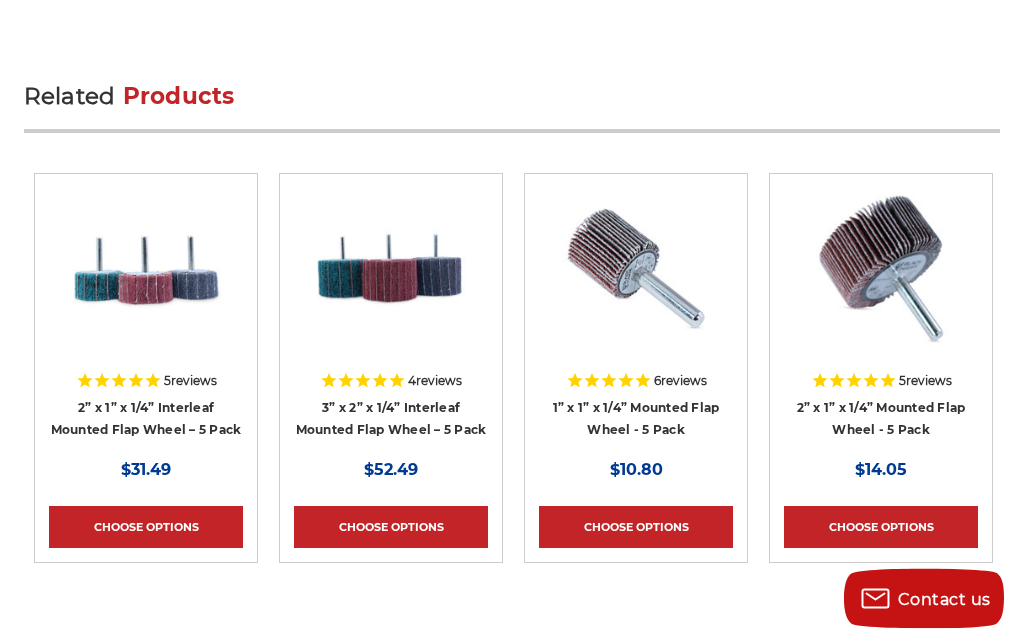 scroll, scrollTop: 3085, scrollLeft: 0, axis: vertical 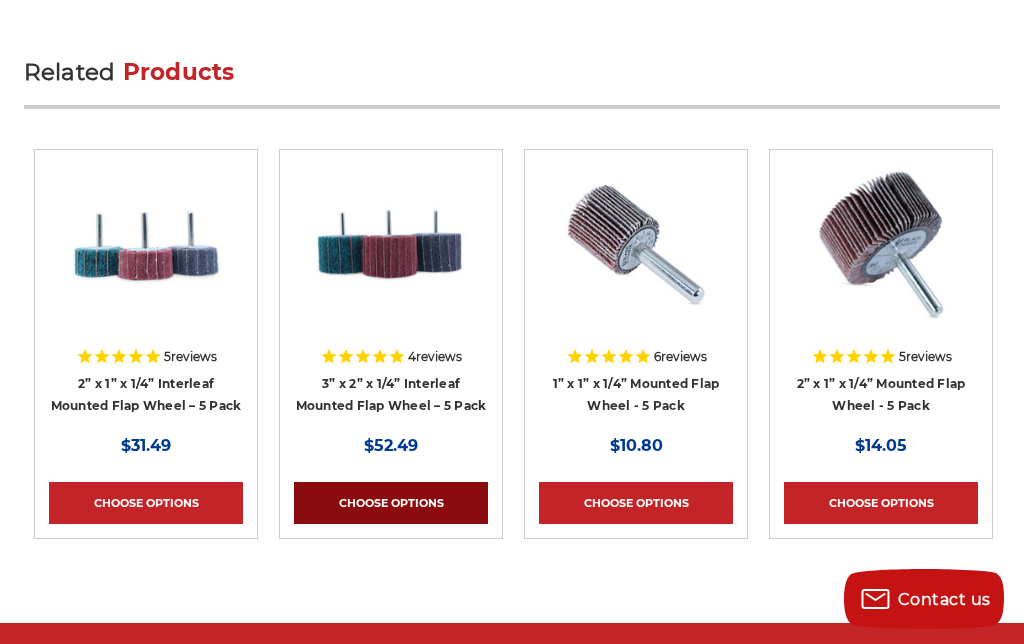 click on "Choose Options" at bounding box center (391, 503) 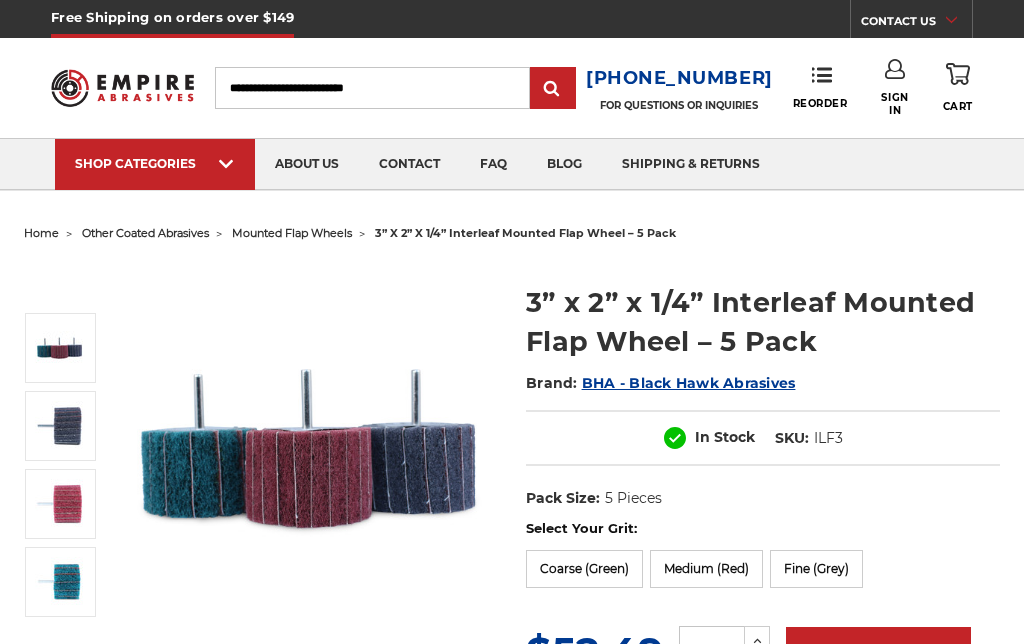 scroll, scrollTop: 0, scrollLeft: 0, axis: both 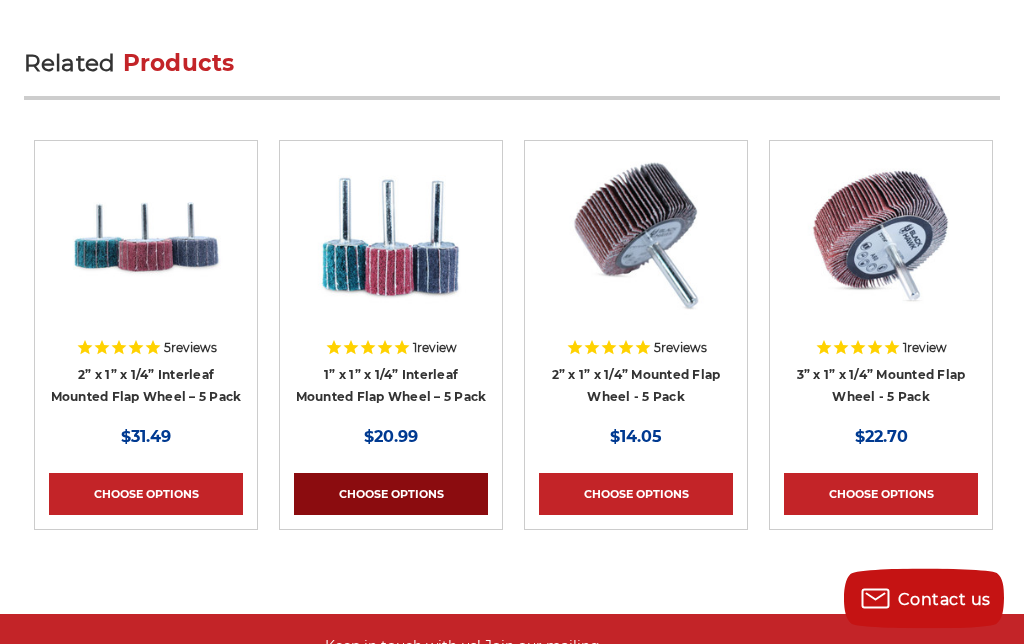 click on "Choose Options" at bounding box center [391, 495] 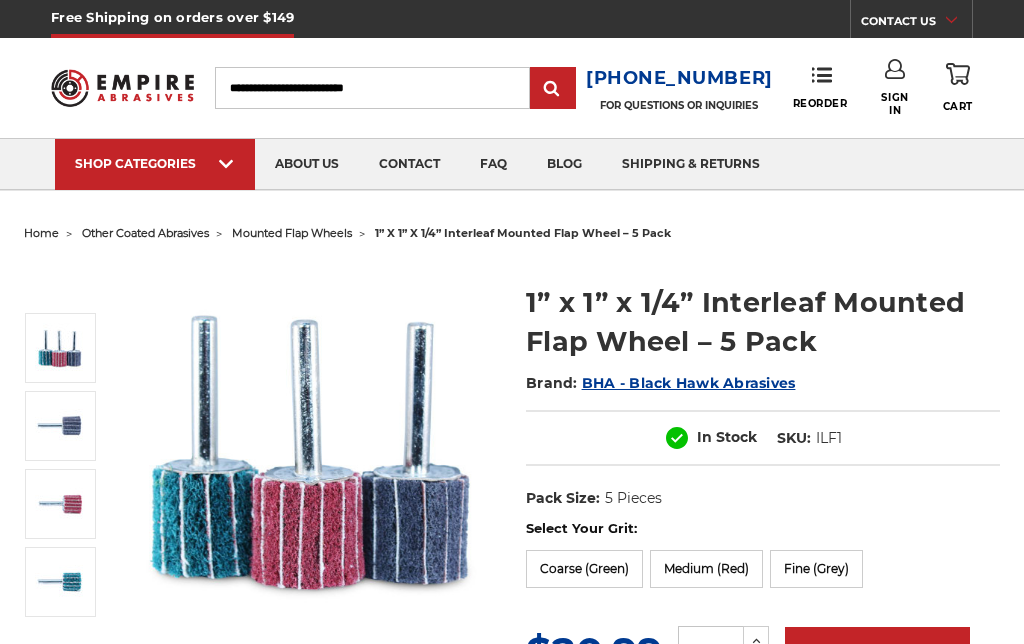 scroll, scrollTop: 0, scrollLeft: 0, axis: both 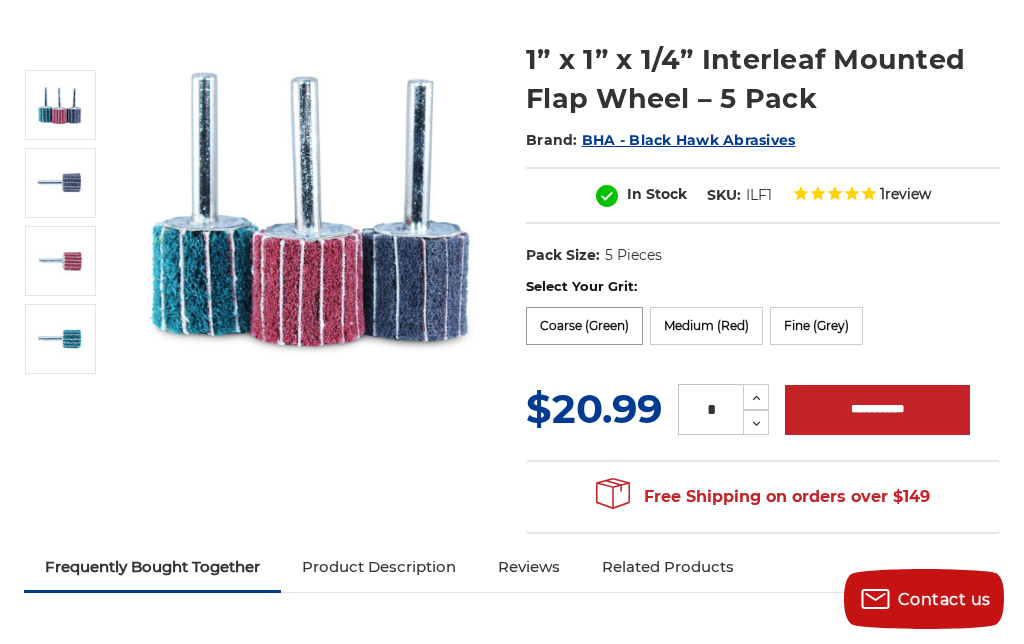 click on "Coarse (Green)" at bounding box center [584, 326] 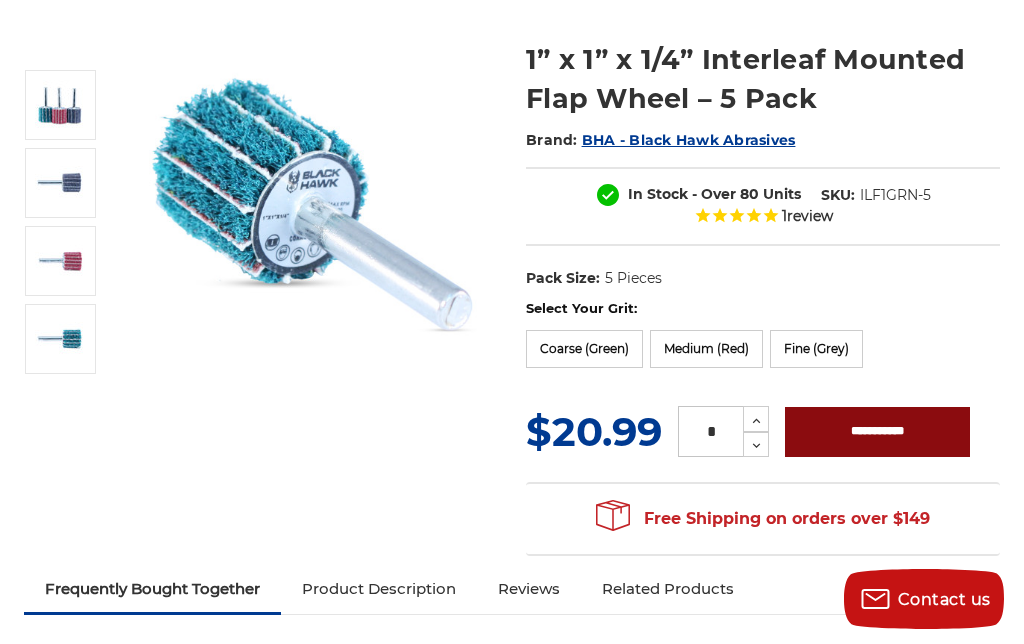 click on "**********" at bounding box center (877, 432) 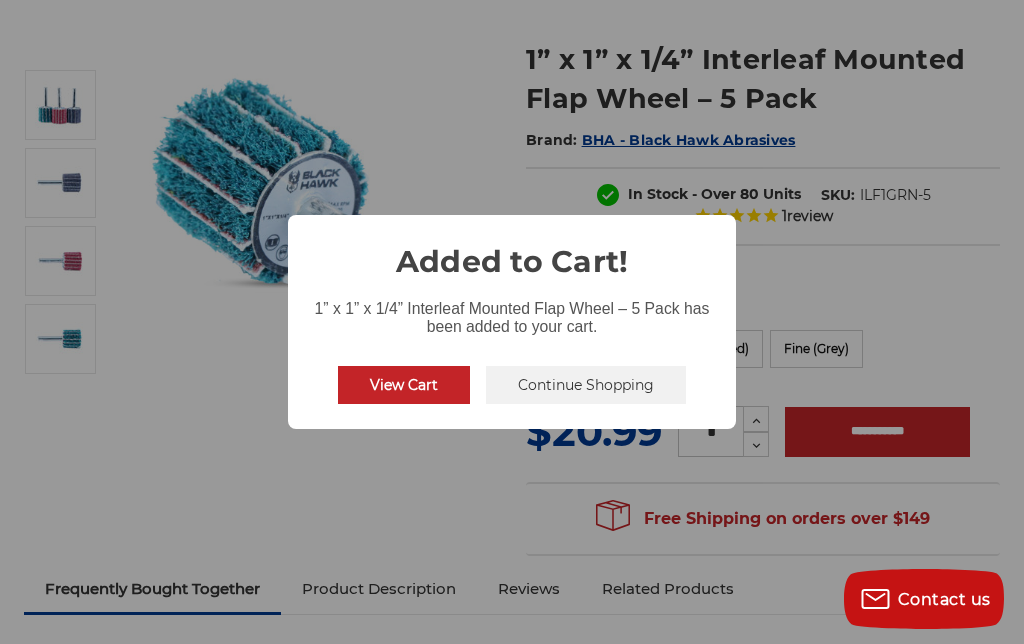click on "Continue Shopping" at bounding box center [586, 385] 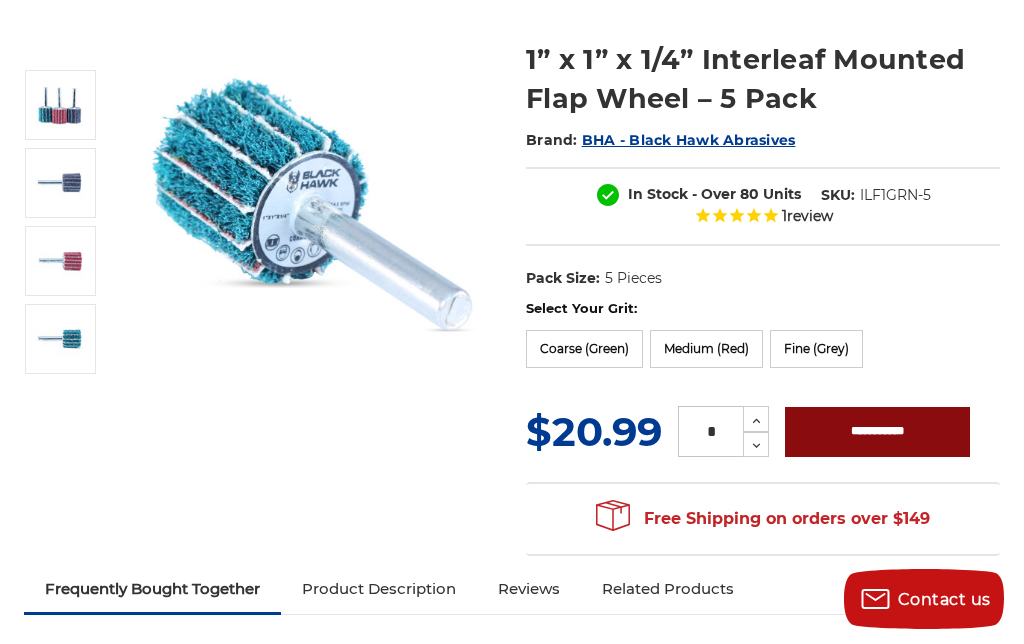 click on "**********" at bounding box center [877, 432] 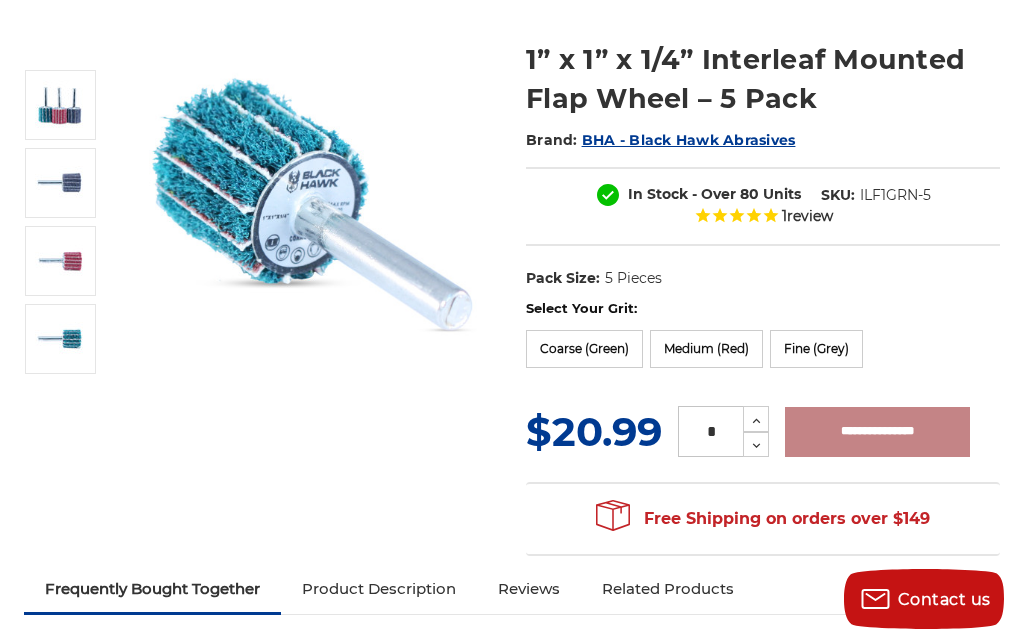 type on "**********" 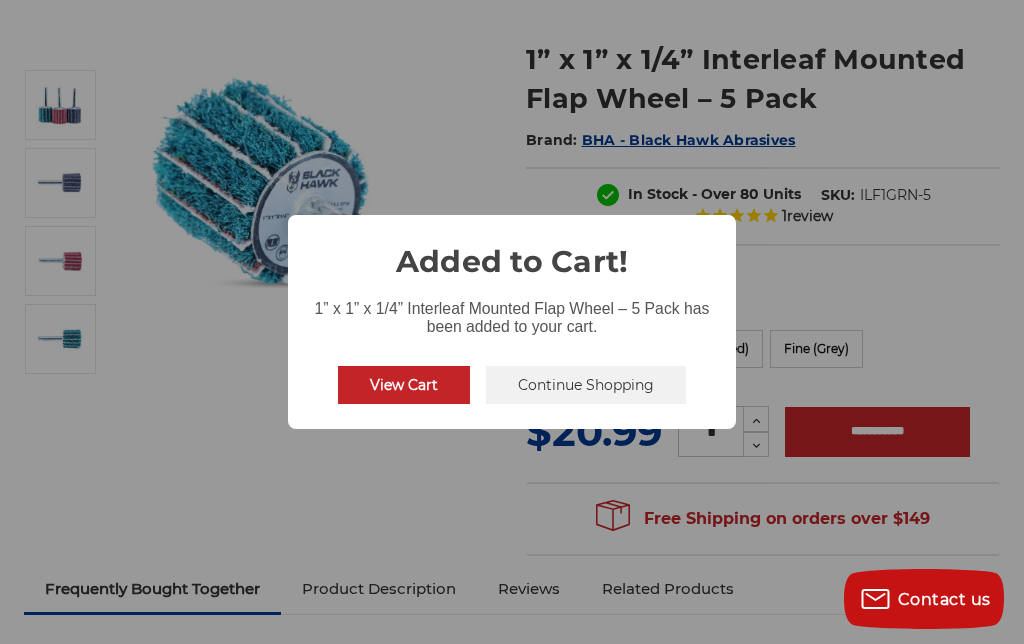 click on "Continue Shopping" at bounding box center (586, 385) 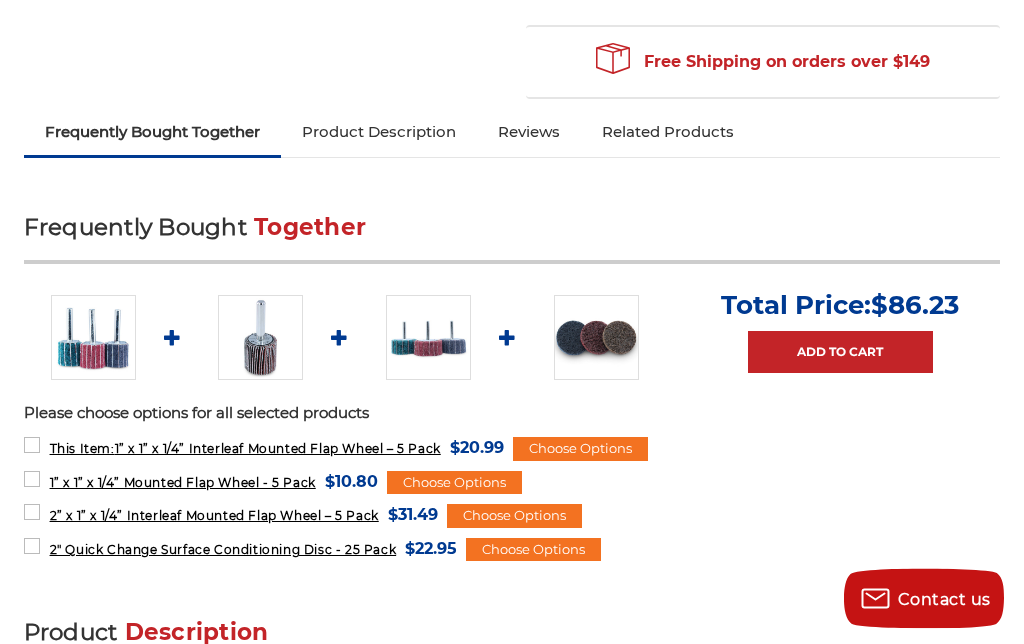 scroll, scrollTop: 704, scrollLeft: 0, axis: vertical 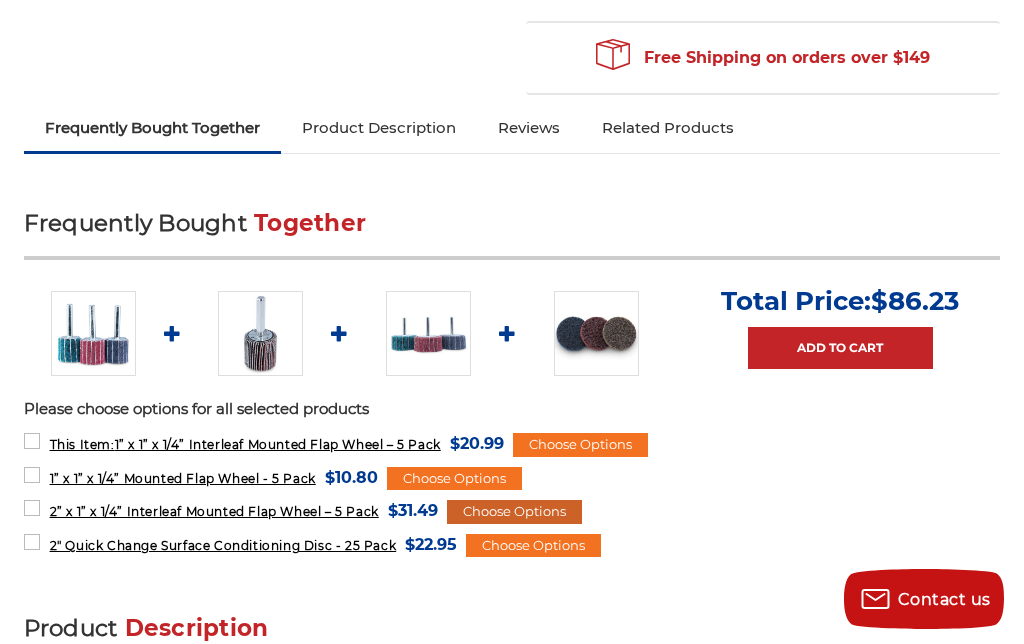 click on "Choose Options" at bounding box center [514, 512] 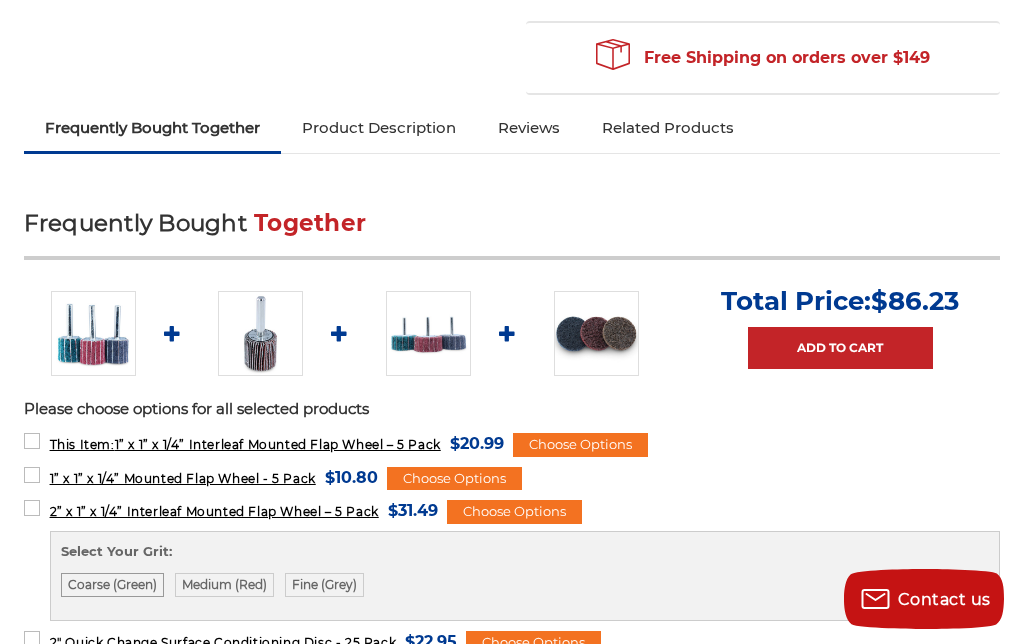 click on "Coarse (Green)" at bounding box center (112, 585) 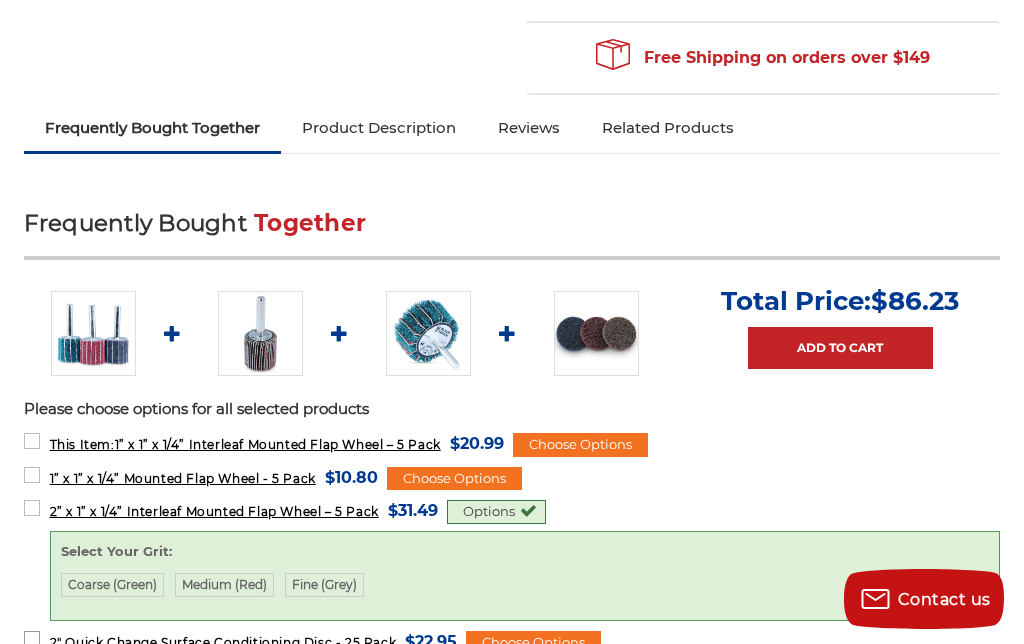 click on "2" Quick Change Surface Conditioning Disc - 25 Pack
MSRP:
Was:
Now:
$22.95
(You save
)" at bounding box center (241, 641) 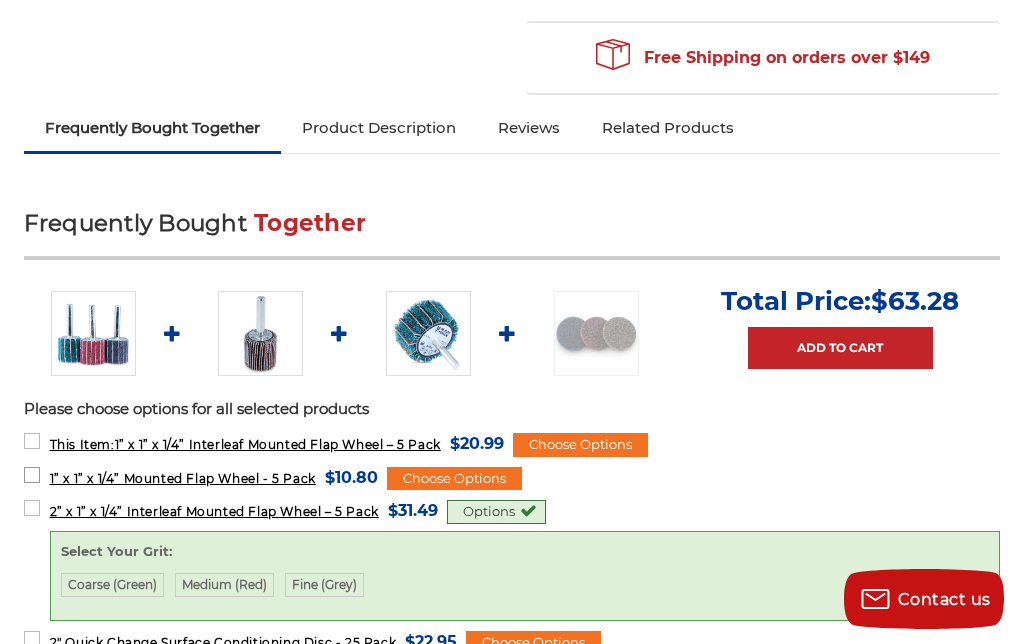 click on "1” x 1” x 1/4” Mounted Flap Wheel - 5 Pack
MSRP:
Was:
Now:
$10.80
(You save
)" at bounding box center (201, 477) 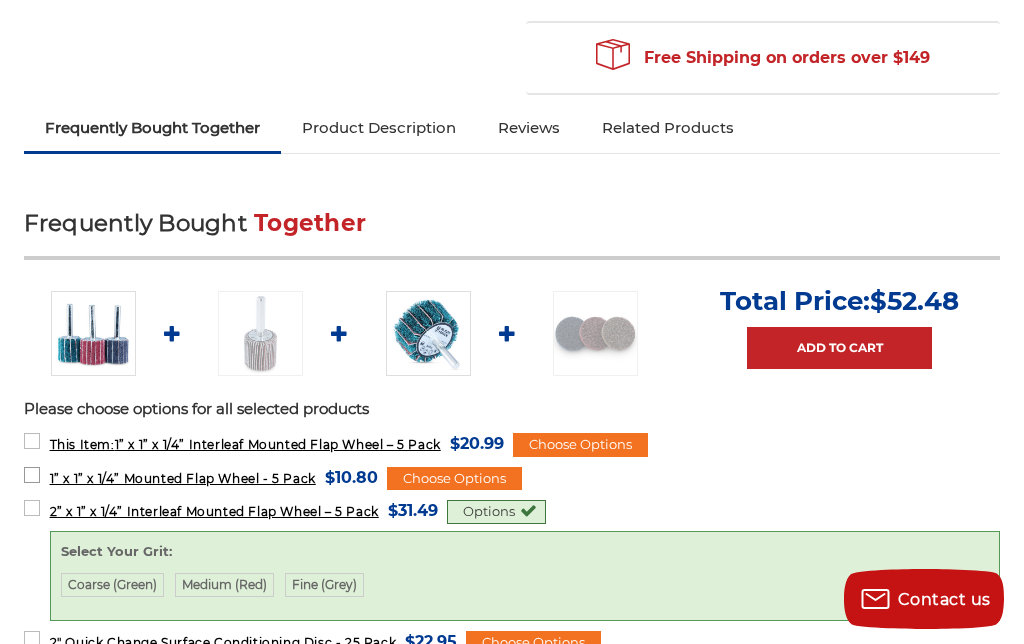 click on "1” x 1” x 1/4” Mounted Flap Wheel - 5 Pack
MSRP:
Was:
Now:
$10.80
(You save
)" at bounding box center [201, 477] 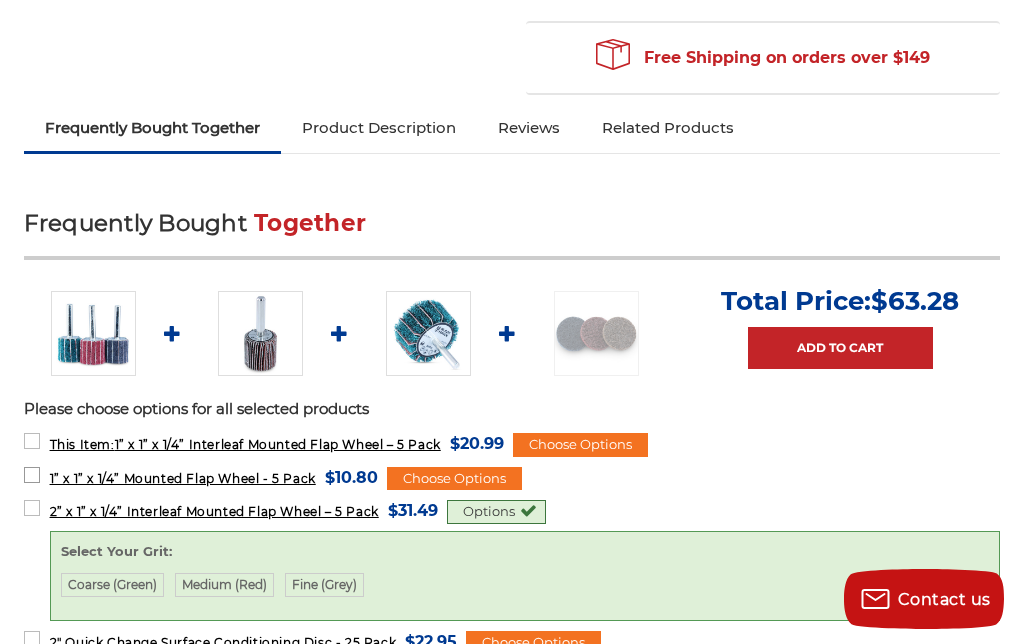 click on "1” x 1” x 1/4” Mounted Flap Wheel - 5 Pack
MSRP:
Was:
Now:
$10.80
(You save
)" at bounding box center (201, 477) 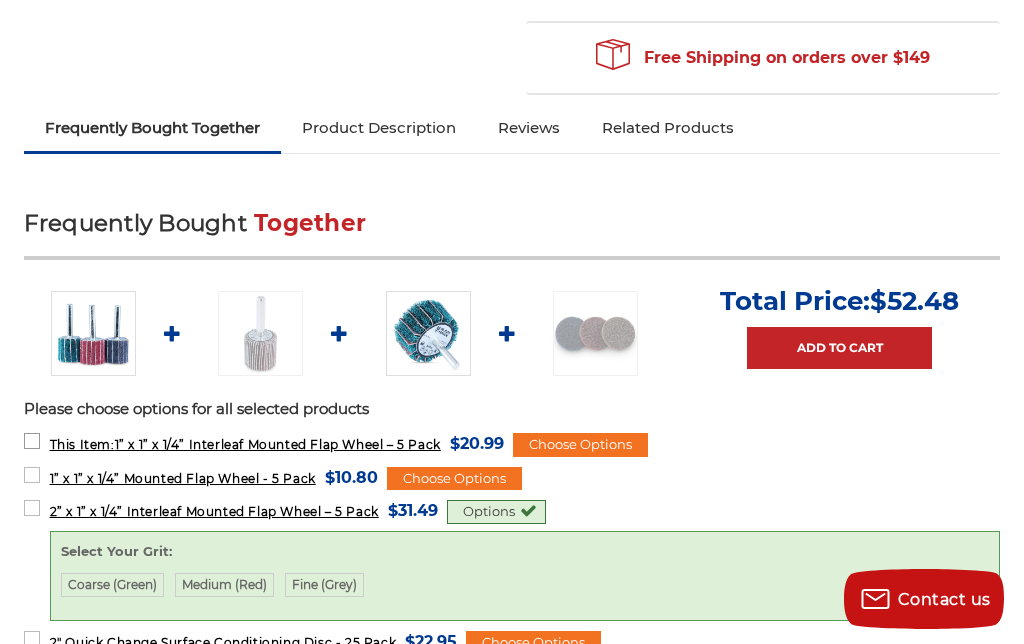 click on "This Item:  1” x 1” x 1/4” Interleaf Mounted Flap Wheel – 5 Pack
MSRP:
Was:
Now:
$20.99
(You save
)" at bounding box center (264, 443) 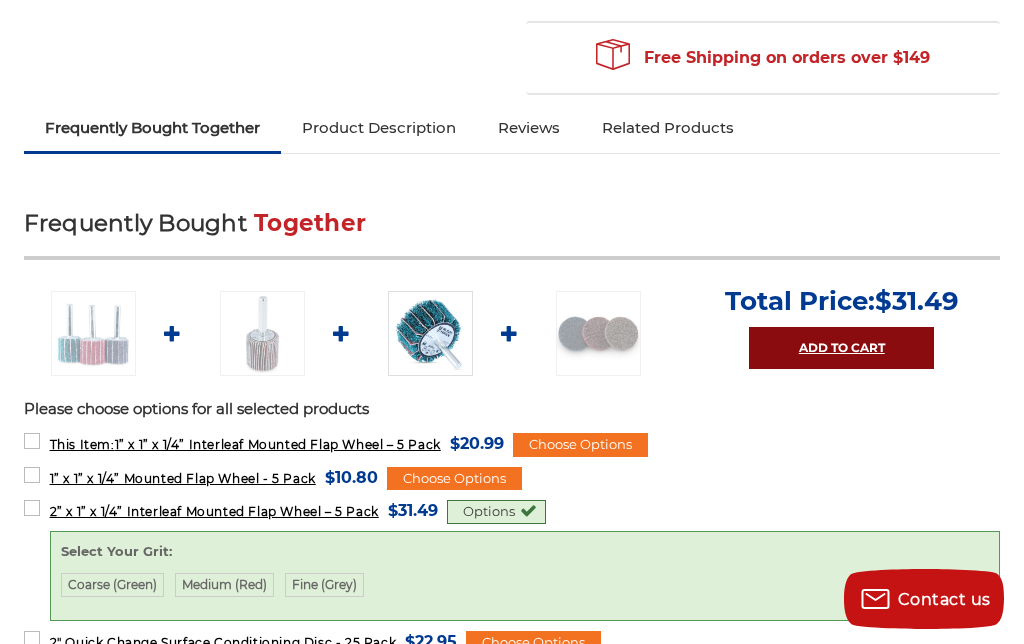 click on "Add to Cart" at bounding box center (841, 348) 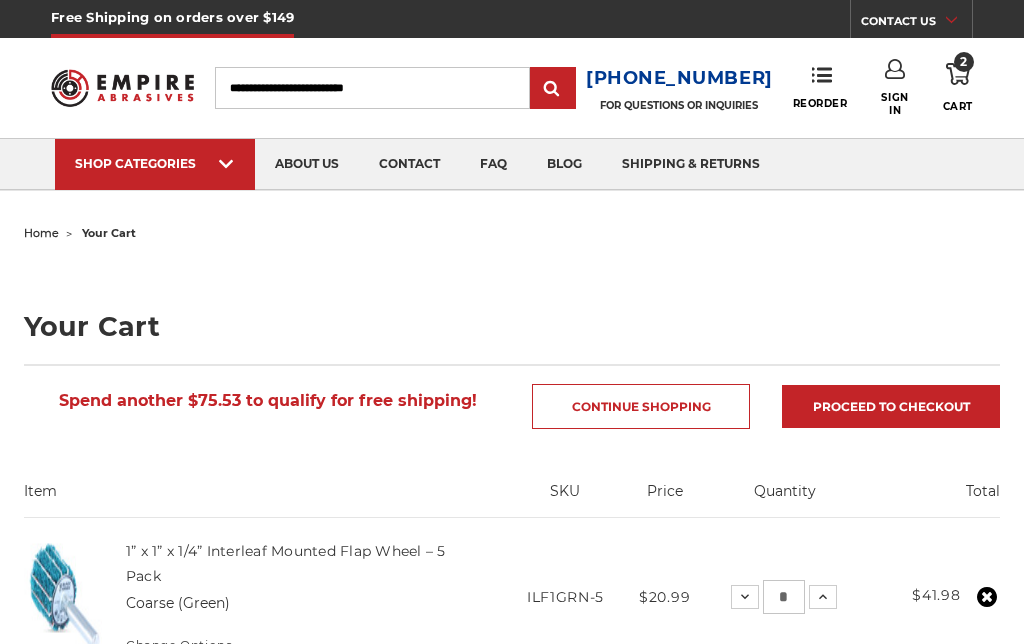 scroll, scrollTop: 0, scrollLeft: 0, axis: both 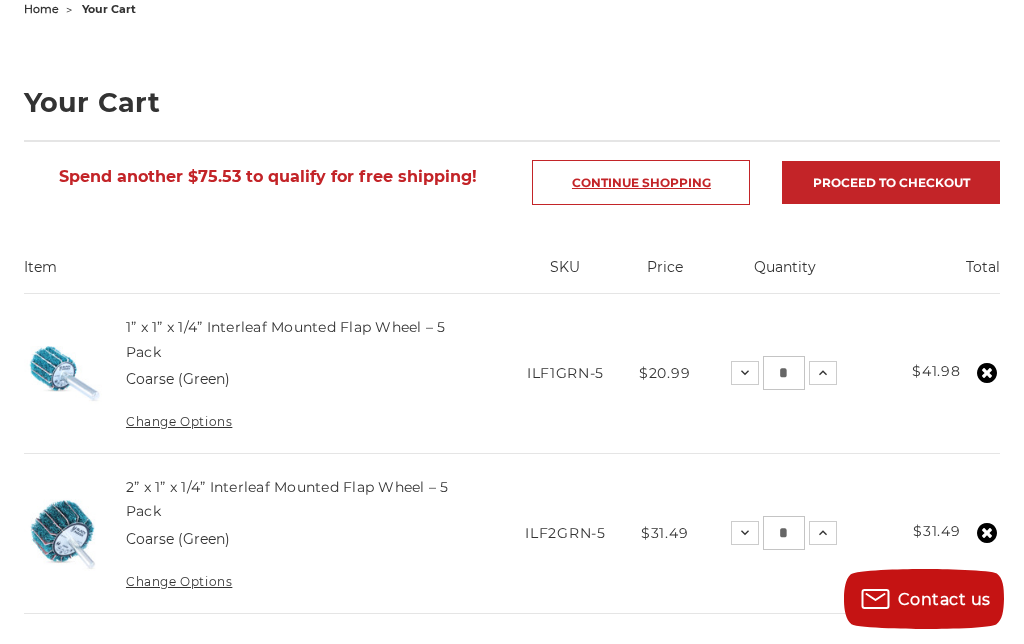 click on "Continue Shopping" at bounding box center [641, 182] 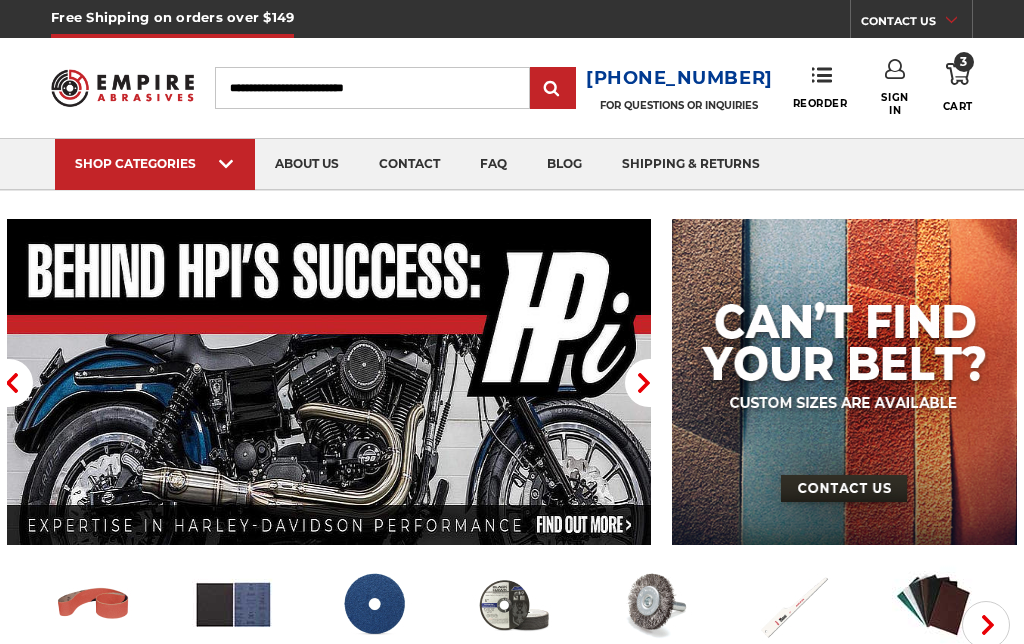 scroll, scrollTop: 0, scrollLeft: 0, axis: both 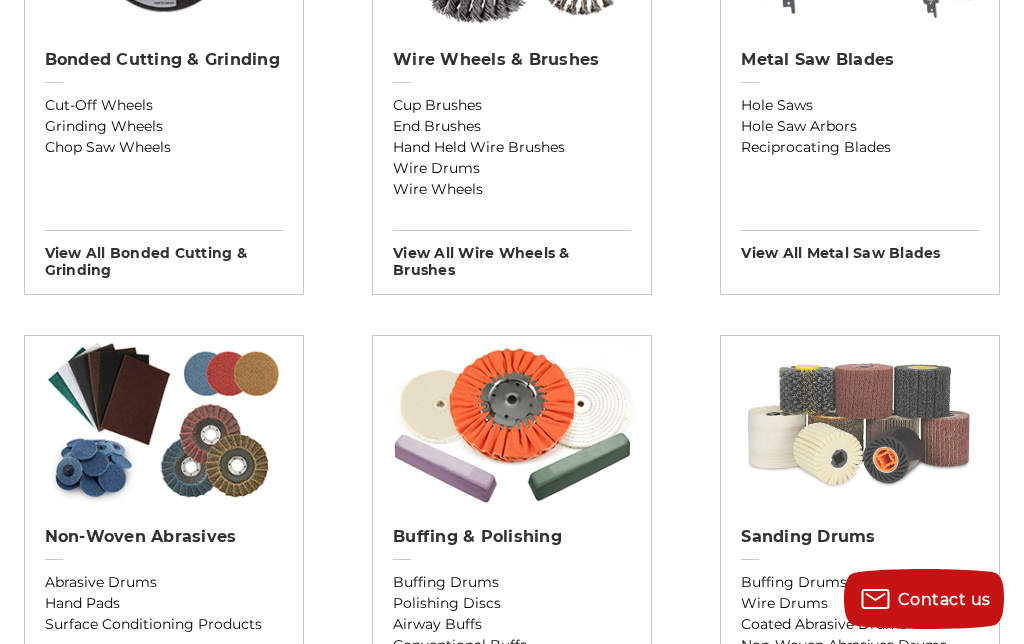click at bounding box center (860, 421) 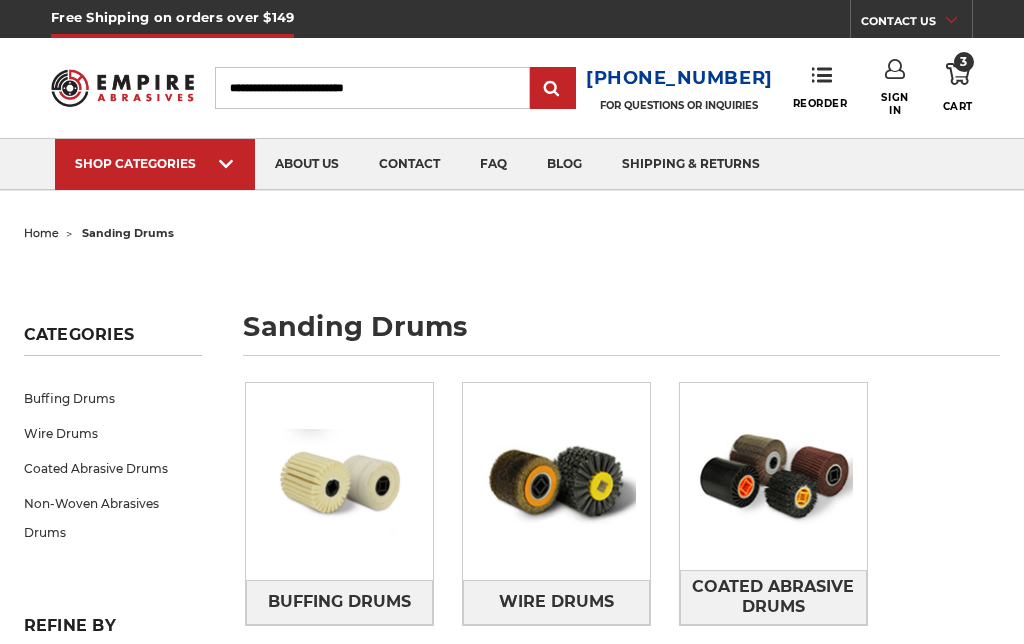 scroll, scrollTop: 0, scrollLeft: 0, axis: both 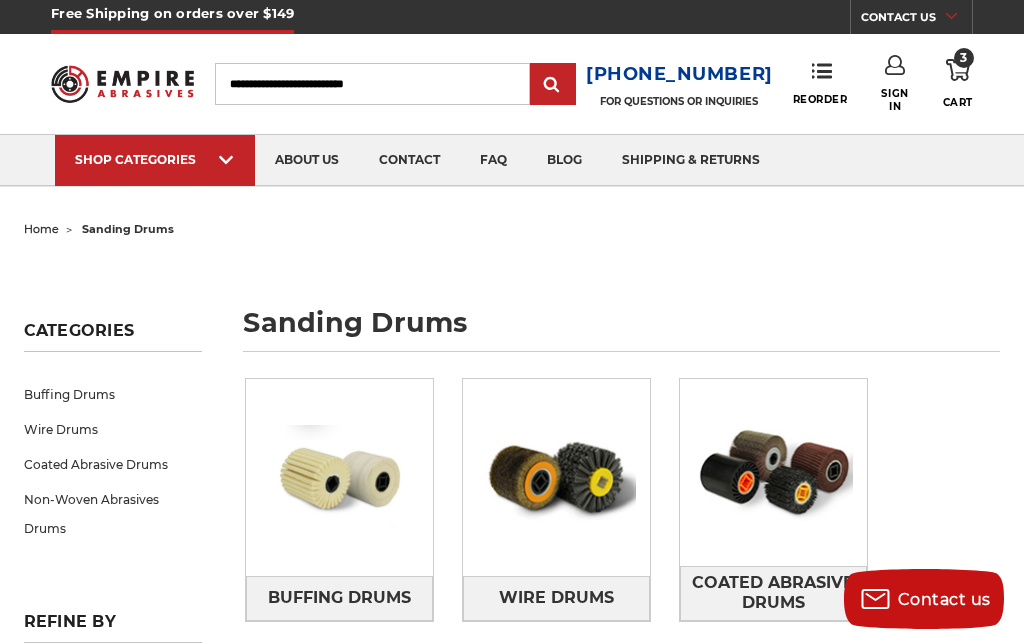click on "3
Cart" at bounding box center [958, 83] 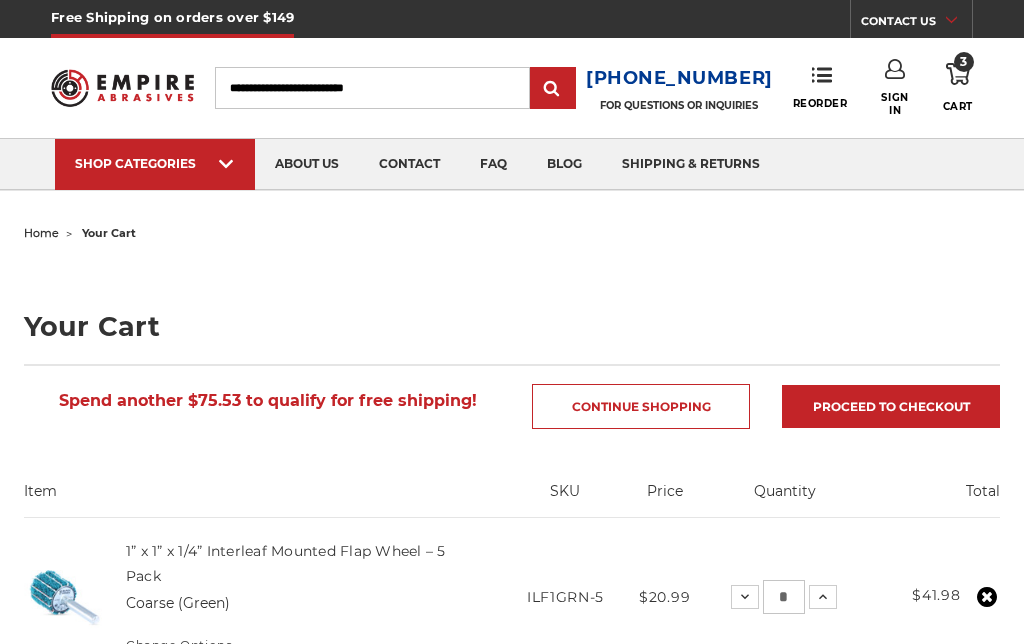 scroll, scrollTop: 0, scrollLeft: 0, axis: both 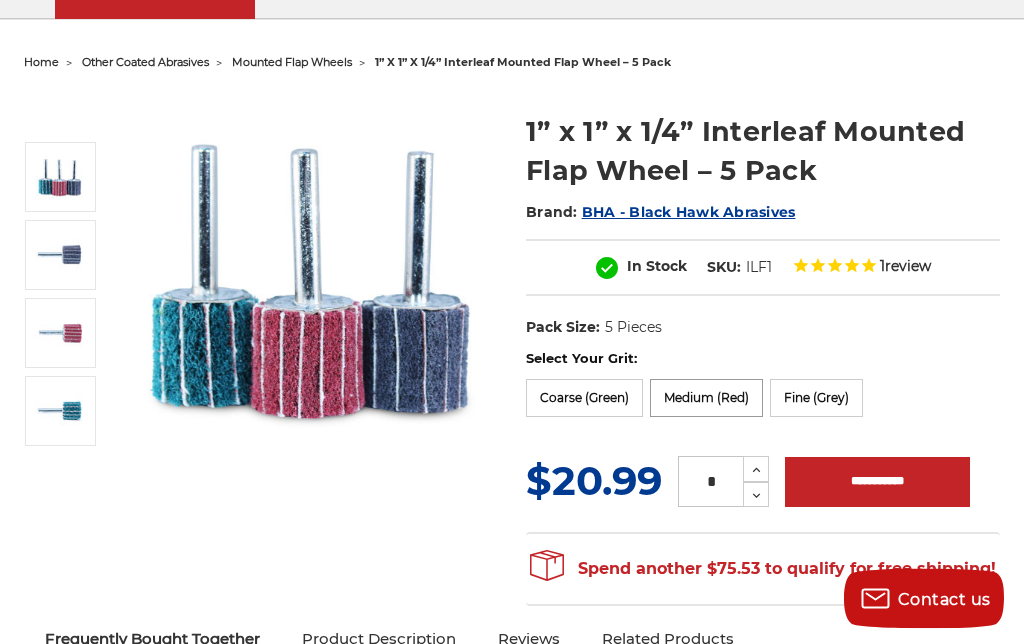 click on "Medium (Red)" at bounding box center [706, 399] 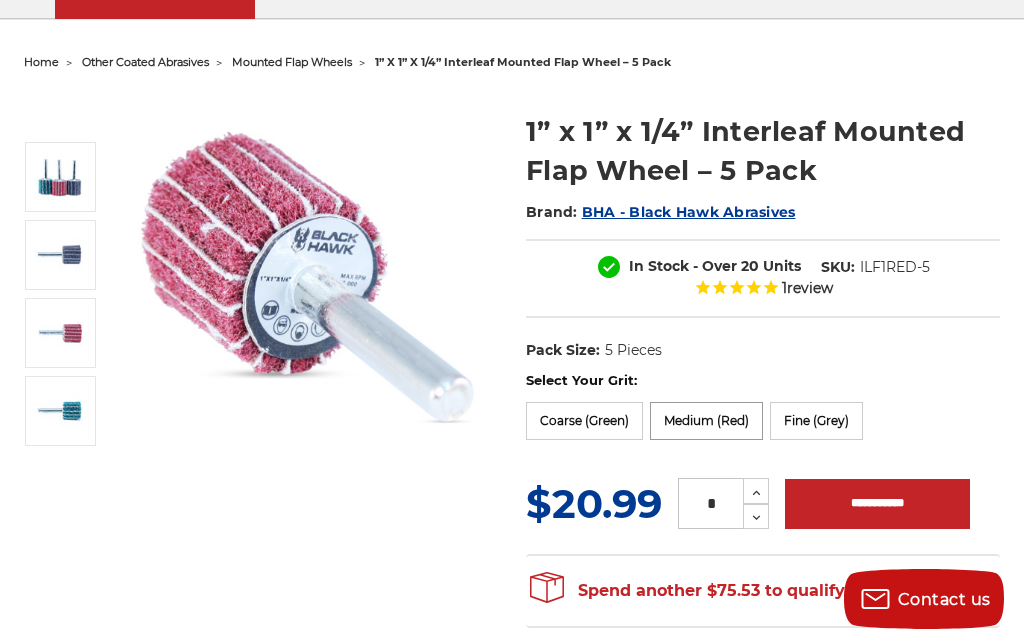 scroll, scrollTop: 0, scrollLeft: 0, axis: both 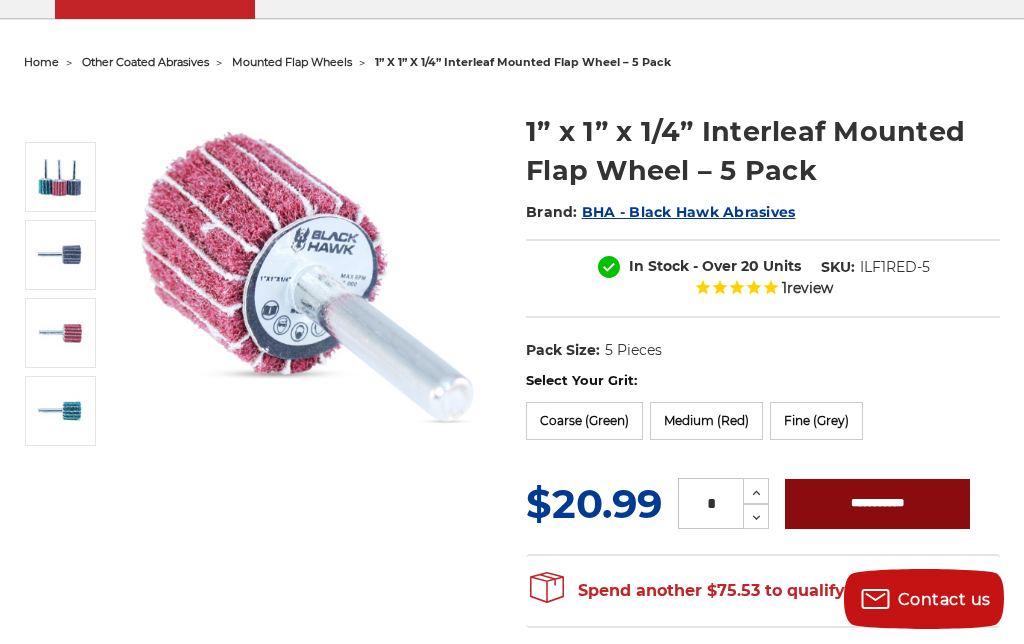 click on "**********" at bounding box center [877, 504] 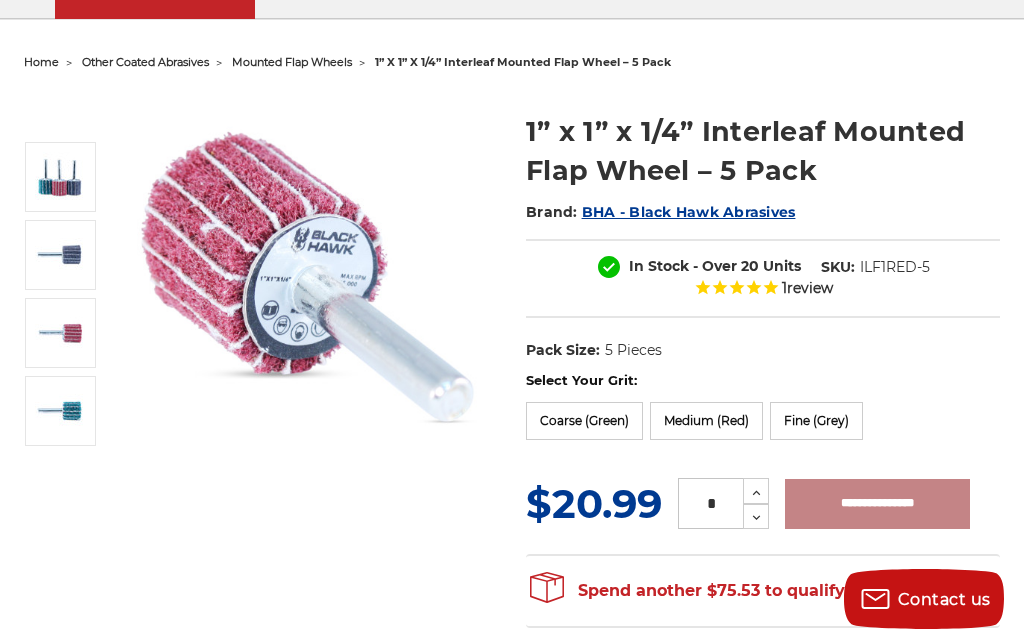 type on "**********" 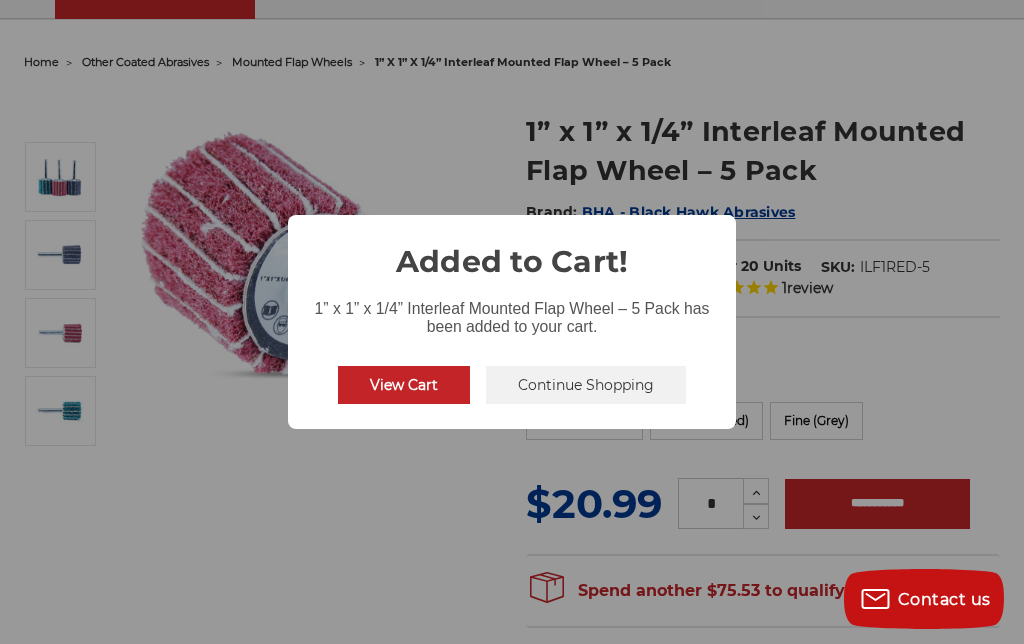 click on "Continue Shopping" at bounding box center [586, 385] 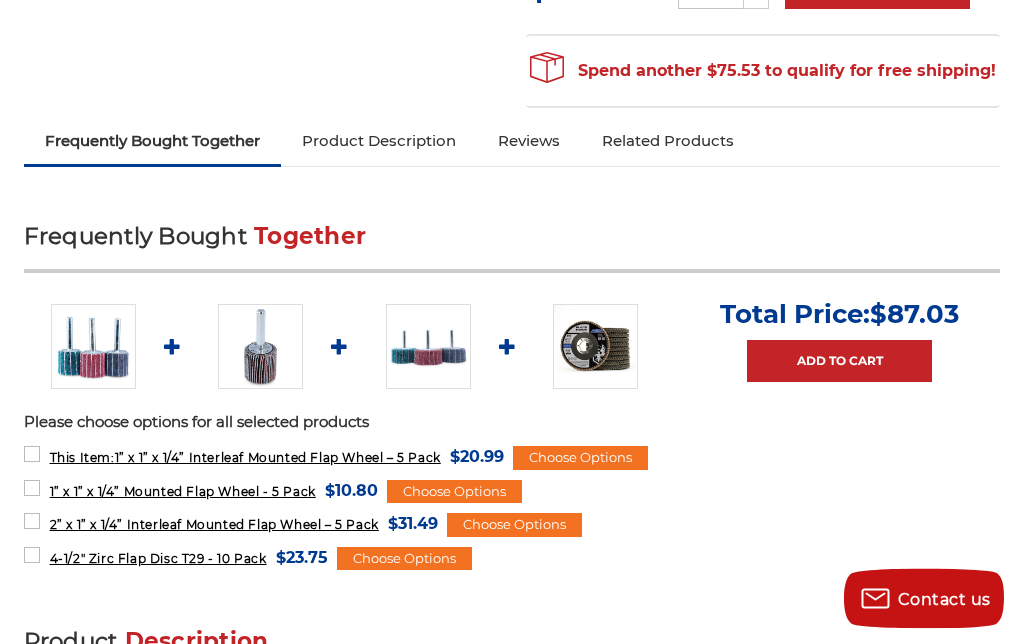 scroll, scrollTop: 696, scrollLeft: 0, axis: vertical 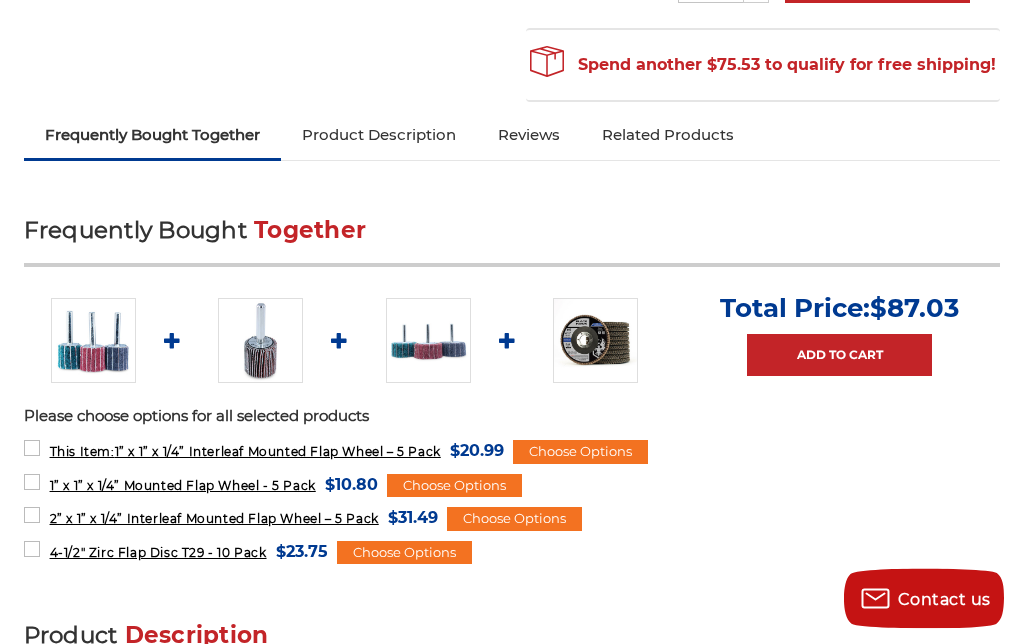 click at bounding box center [93, 341] 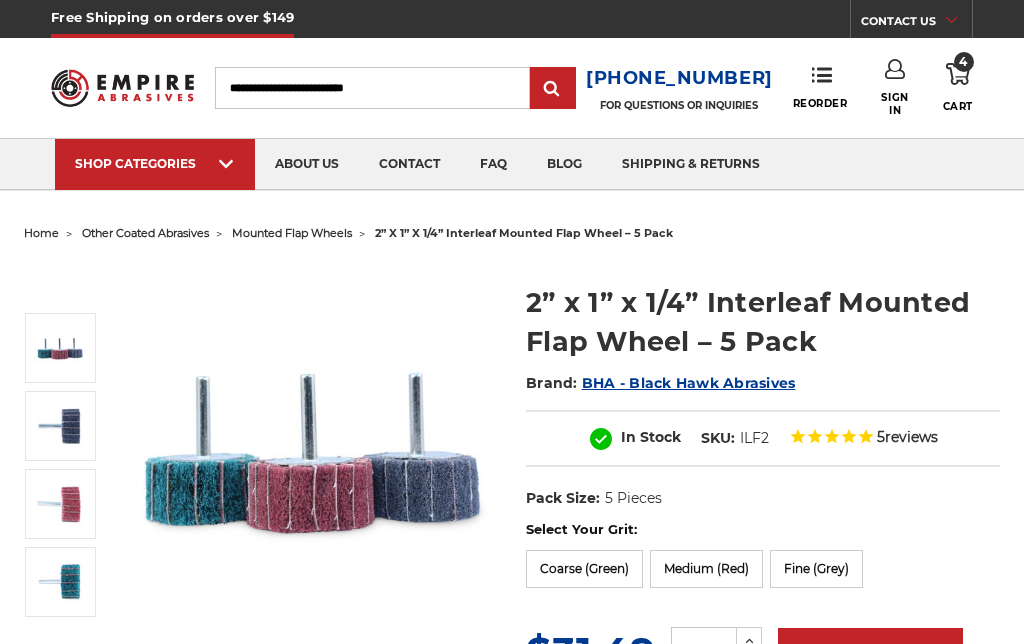 scroll, scrollTop: 0, scrollLeft: 0, axis: both 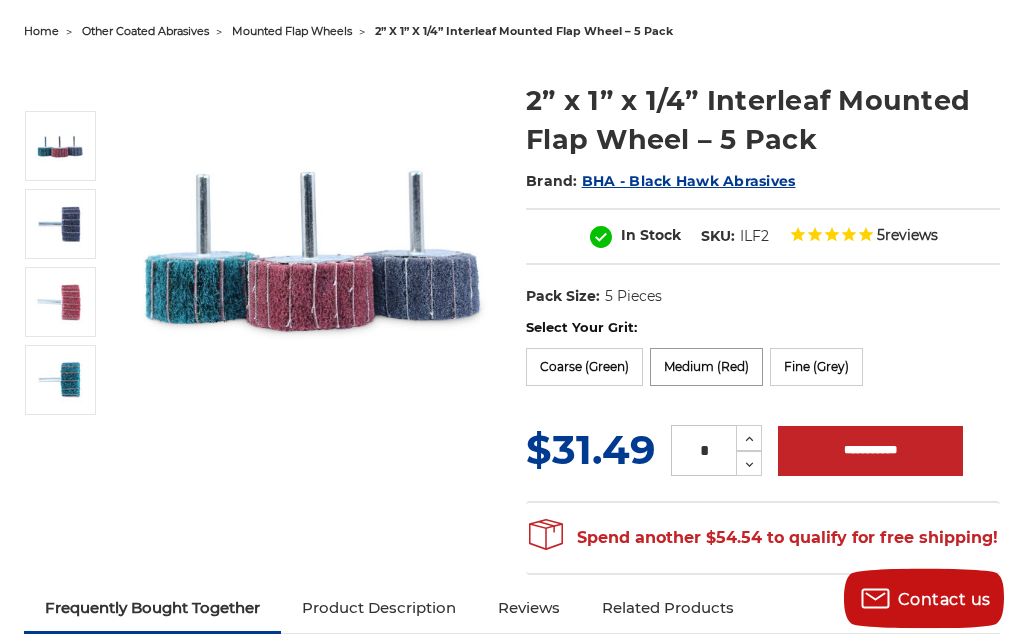 click on "Medium (Red)" at bounding box center [706, 368] 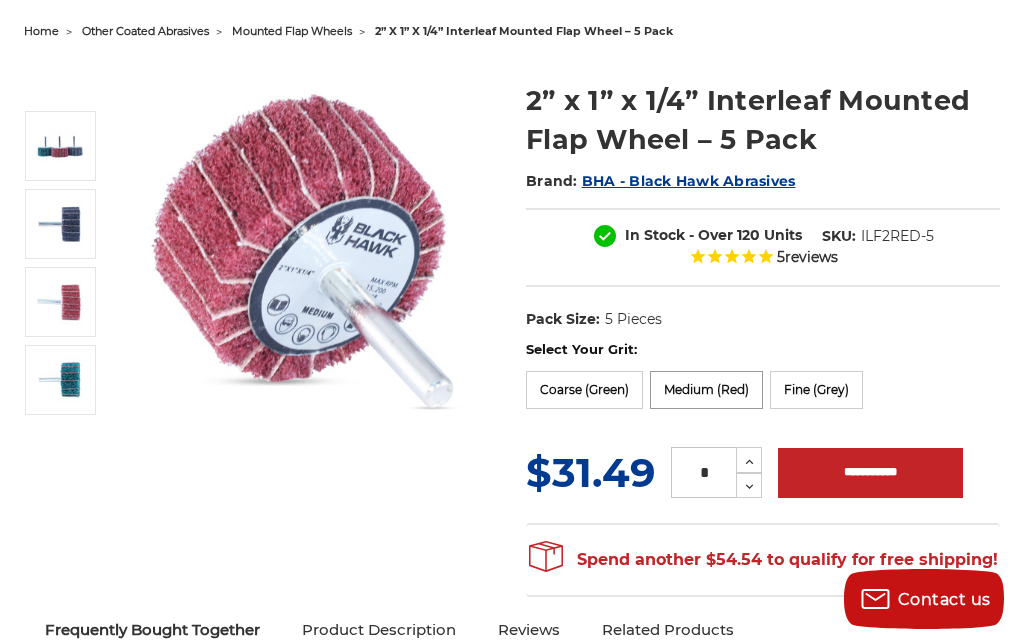 scroll, scrollTop: 0, scrollLeft: 0, axis: both 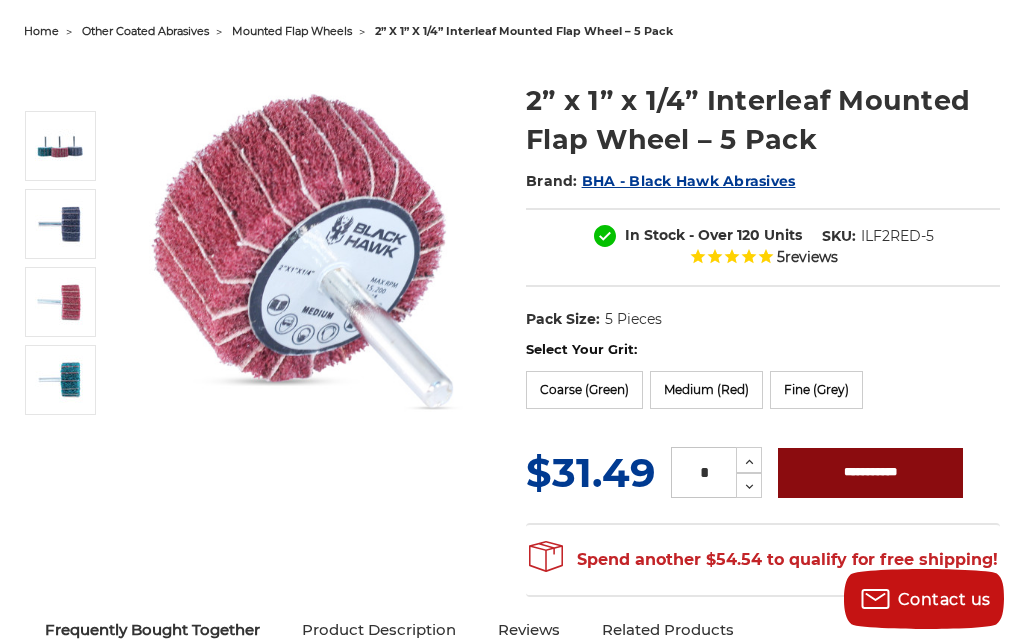 click on "**********" at bounding box center (870, 473) 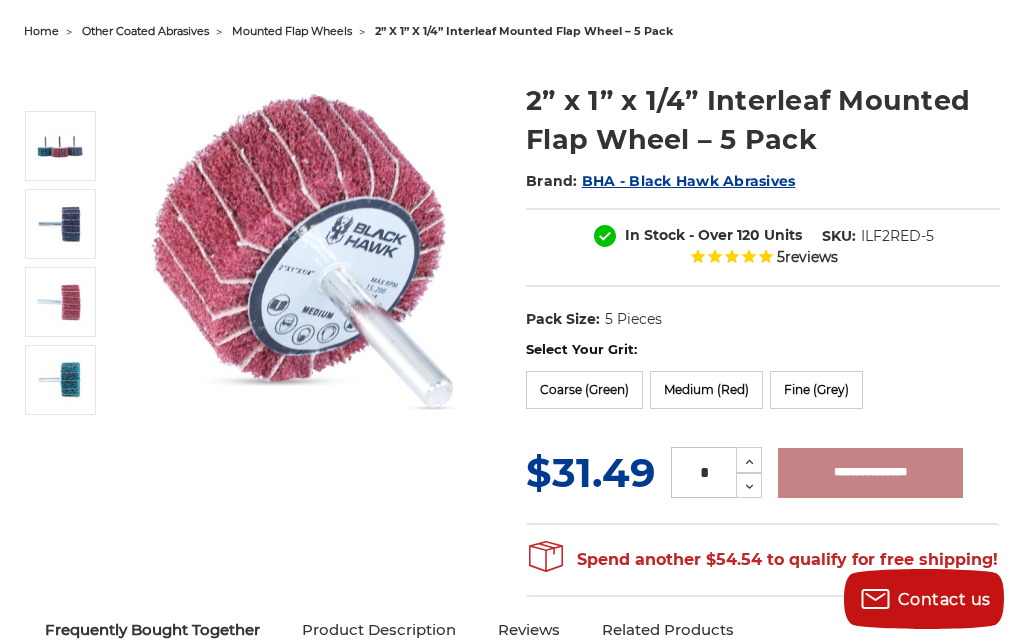 type on "**********" 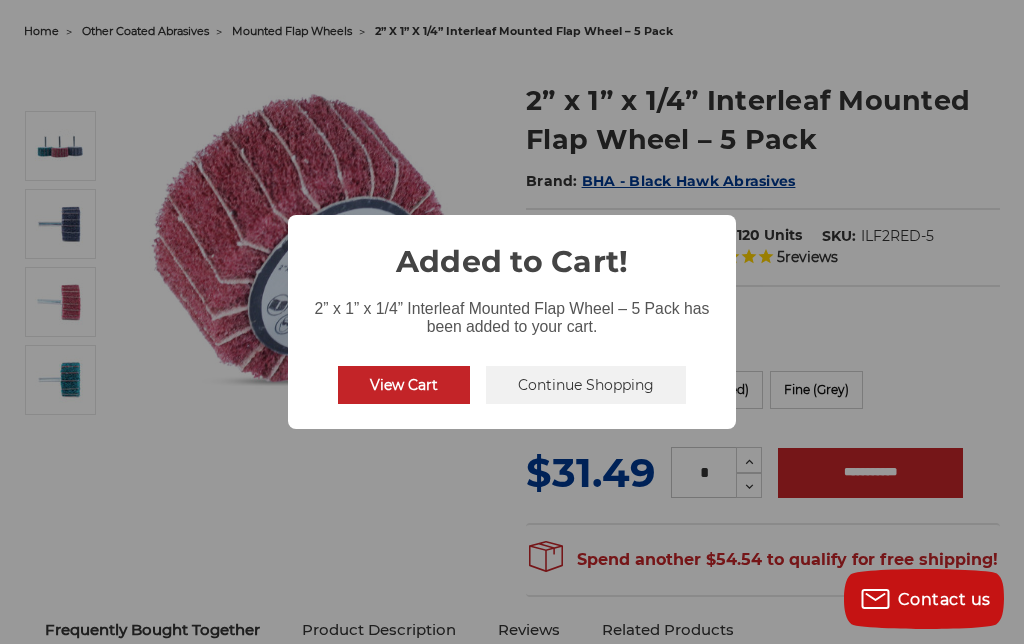 click on "Continue Shopping" at bounding box center (586, 385) 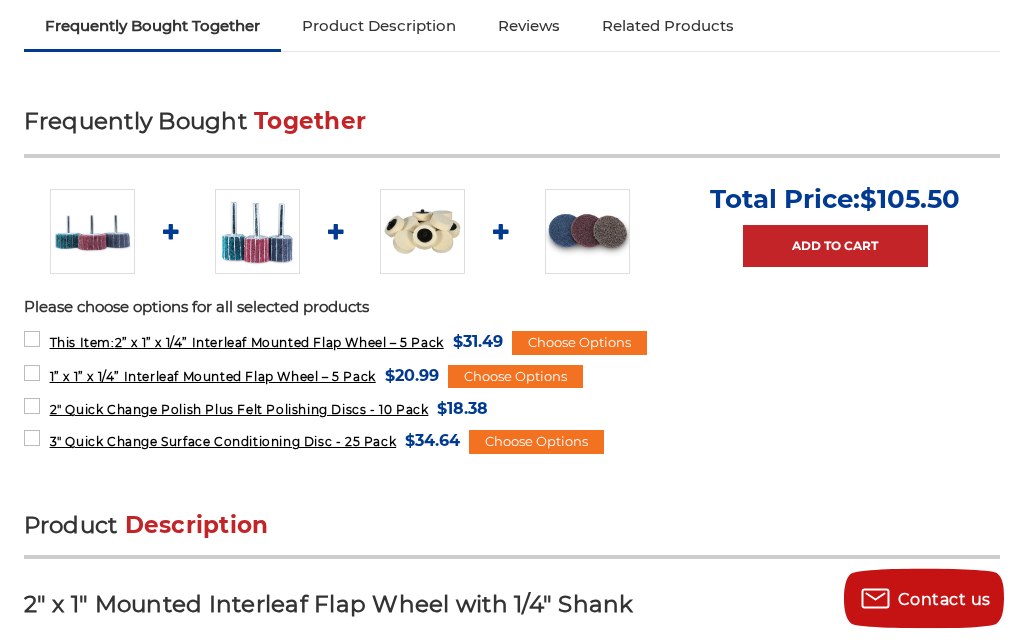 scroll, scrollTop: 808, scrollLeft: 0, axis: vertical 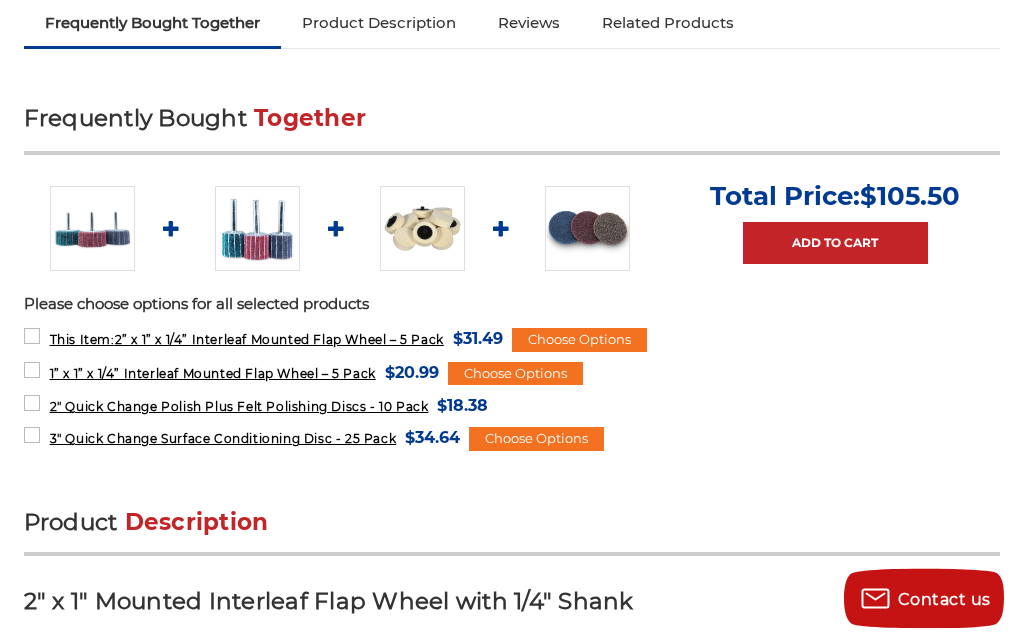 click at bounding box center (422, 229) 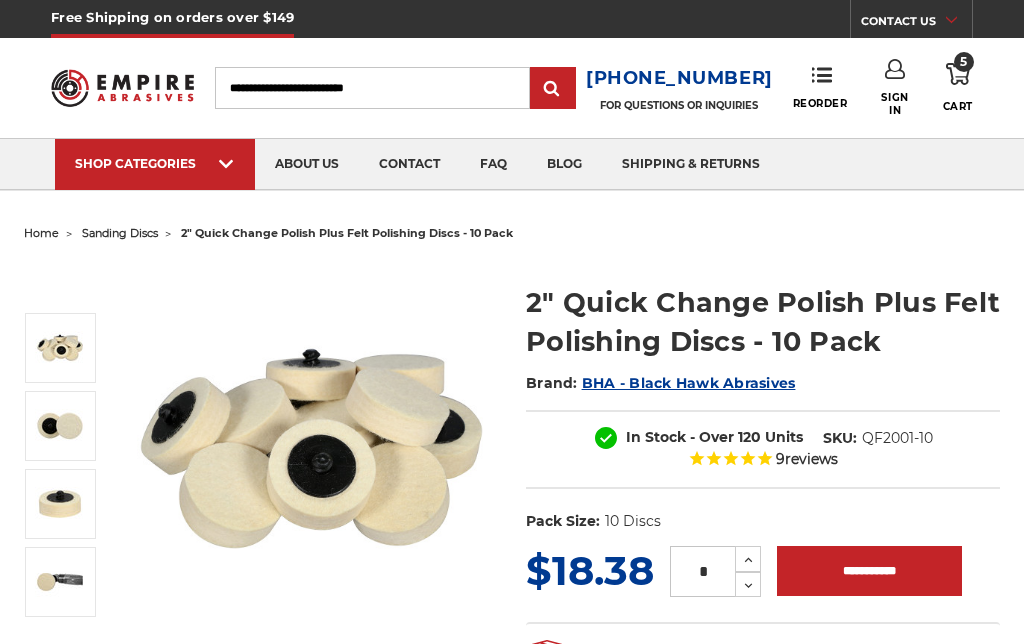 scroll, scrollTop: 0, scrollLeft: 0, axis: both 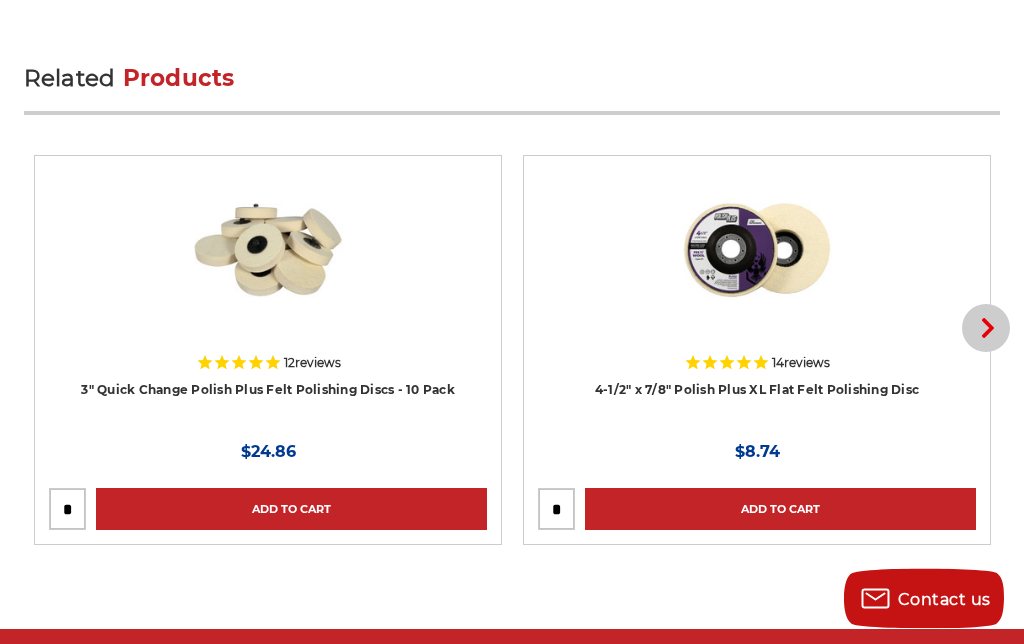 click 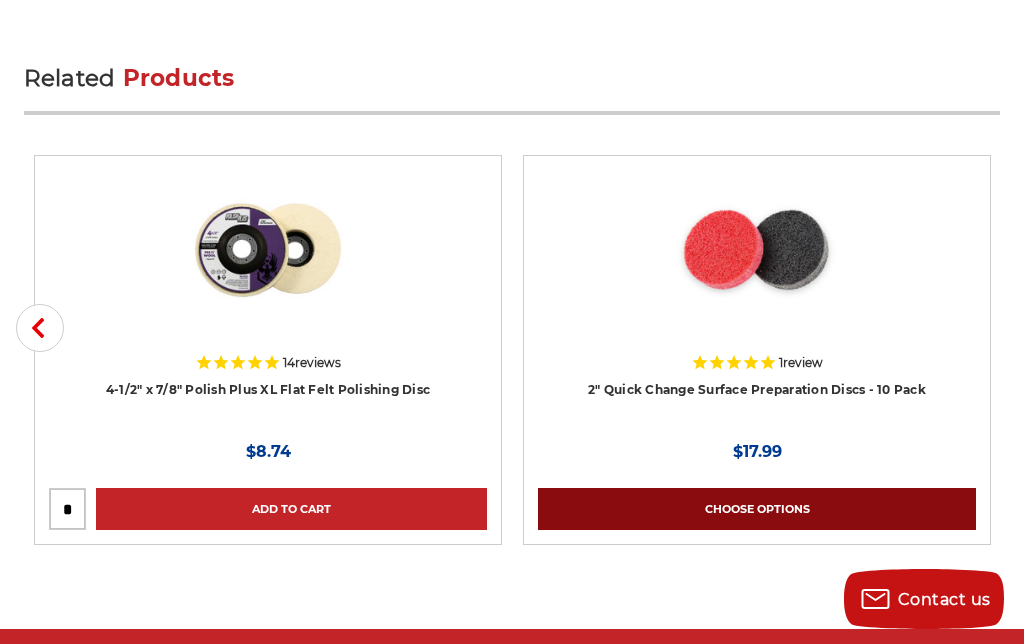 click on "Choose Options" at bounding box center (757, 509) 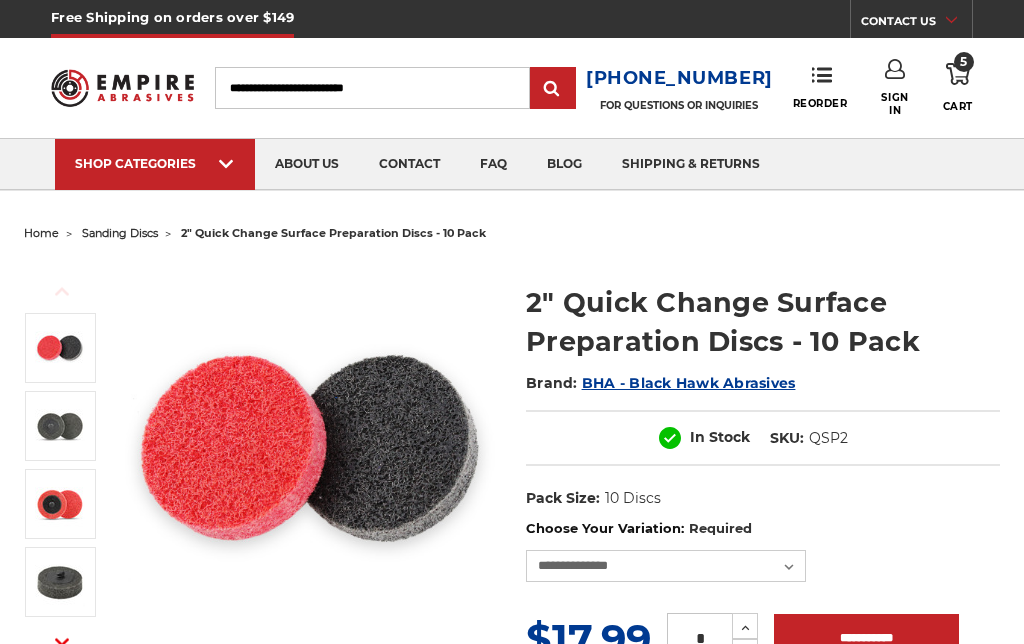 scroll, scrollTop: 0, scrollLeft: 0, axis: both 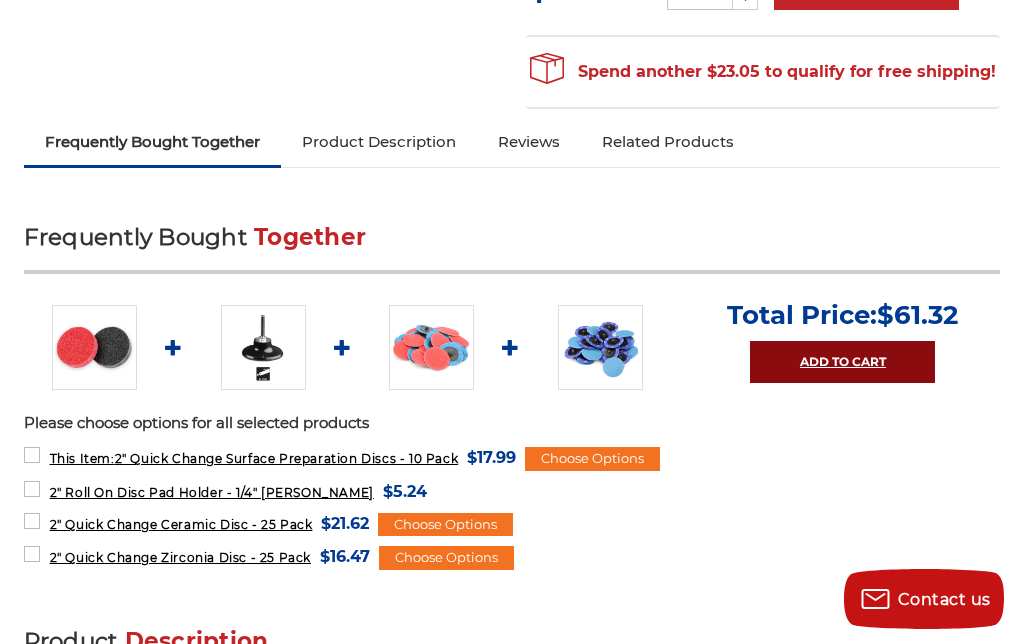 click on "Add to Cart" at bounding box center [842, 362] 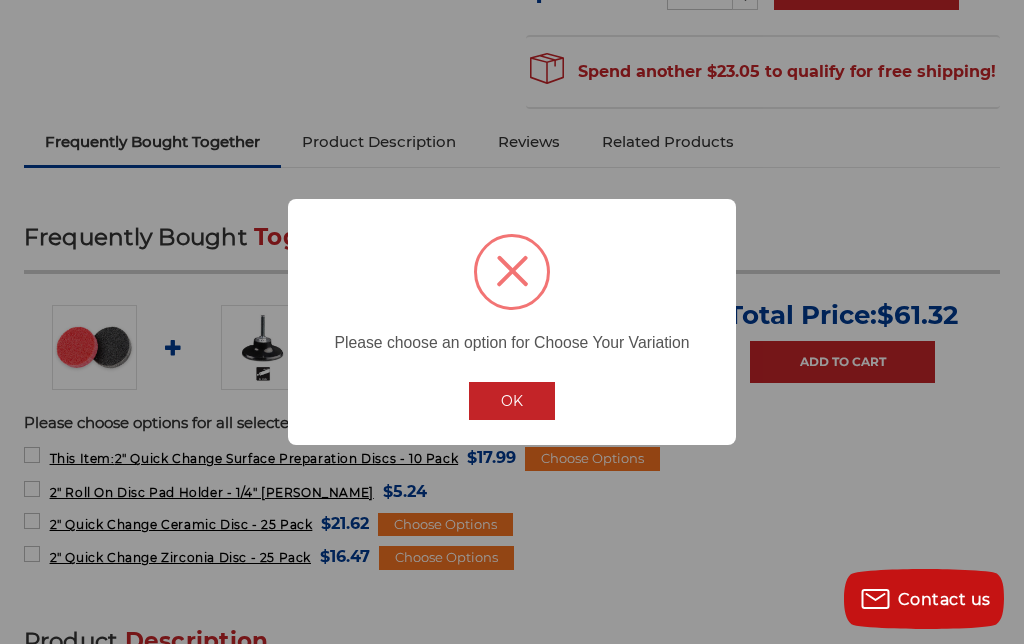 click on "OK" at bounding box center (512, 401) 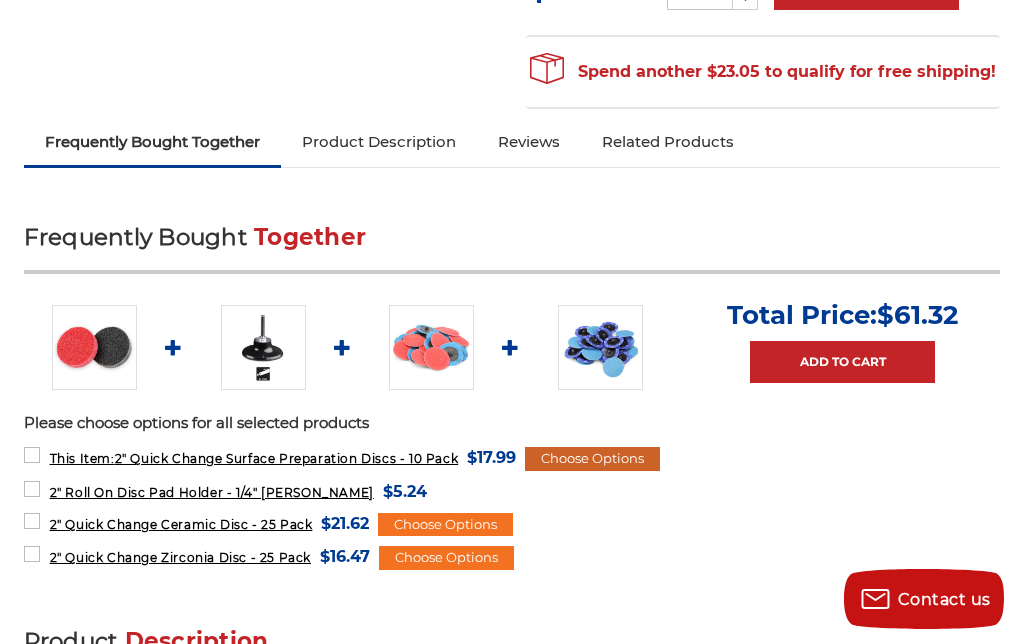 click on "Choose Options" at bounding box center (592, 459) 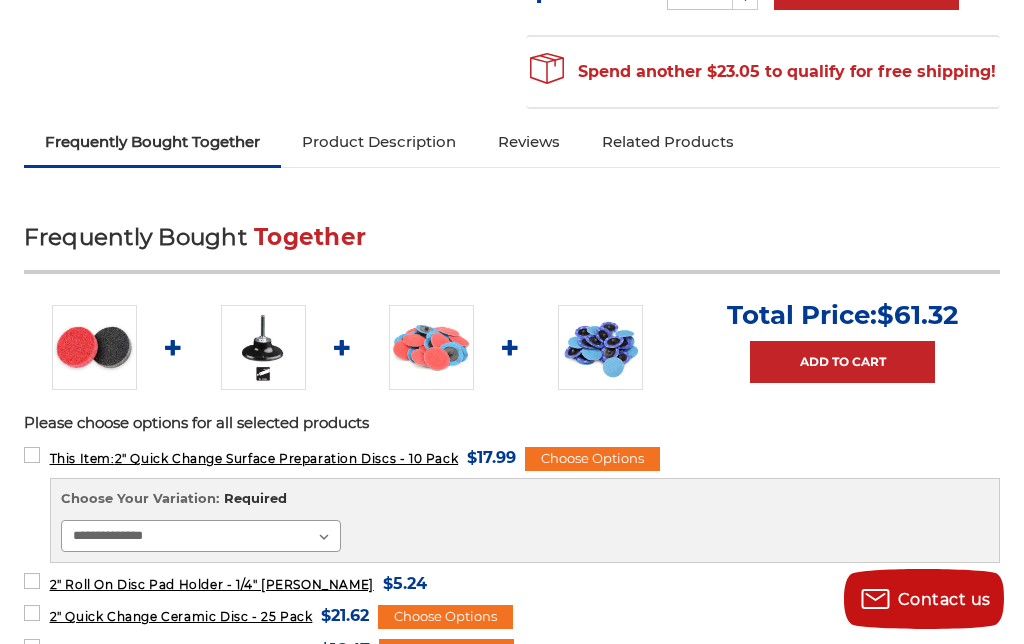 click on "**********" at bounding box center (201, 536) 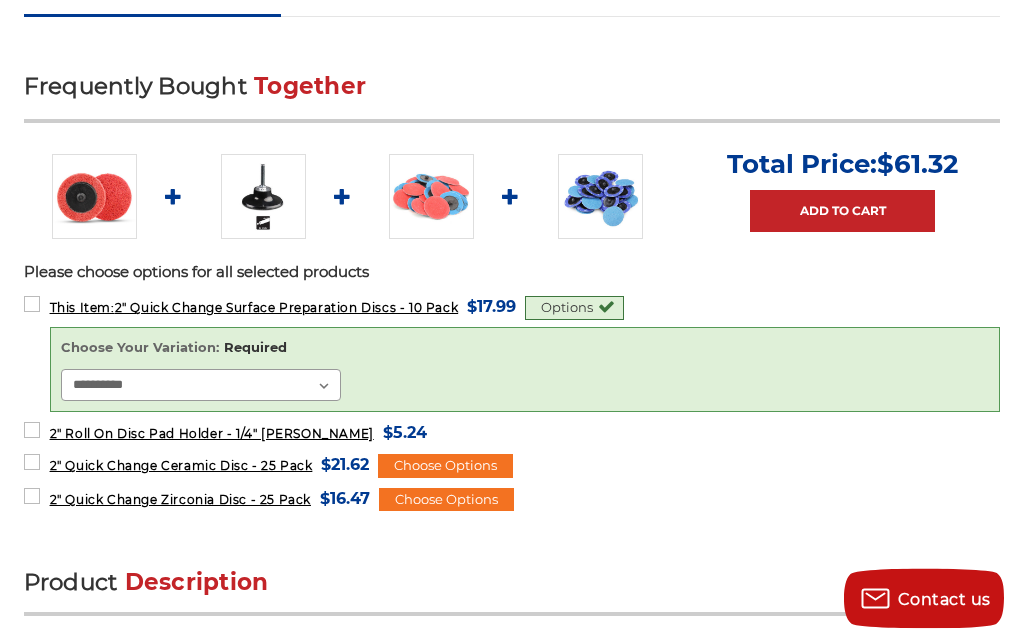 scroll, scrollTop: 837, scrollLeft: 0, axis: vertical 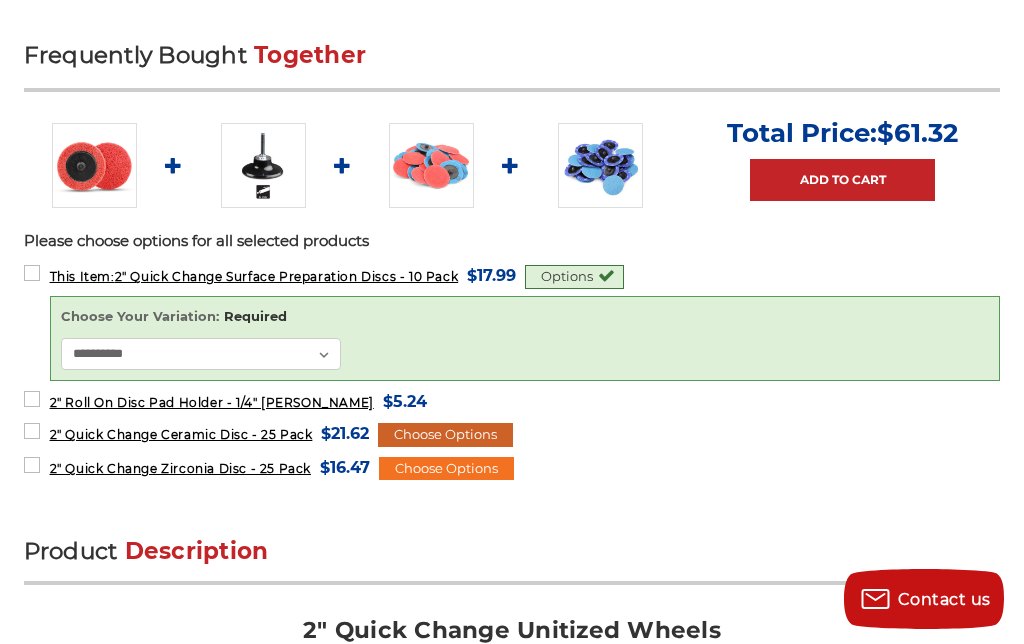 click on "Choose Options" at bounding box center [445, 435] 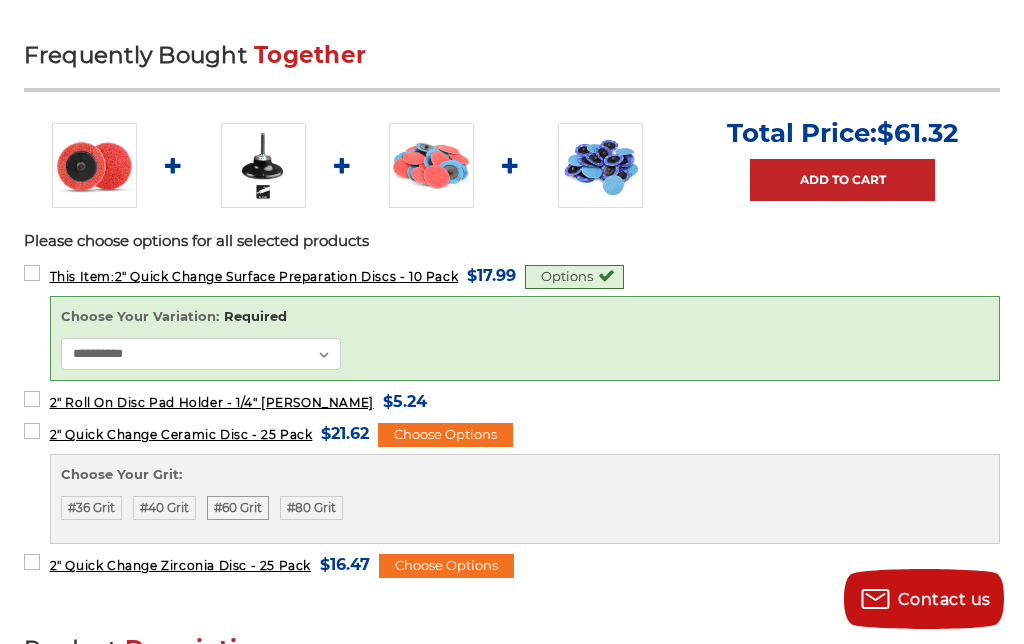 click on "#60 Grit" at bounding box center (238, 508) 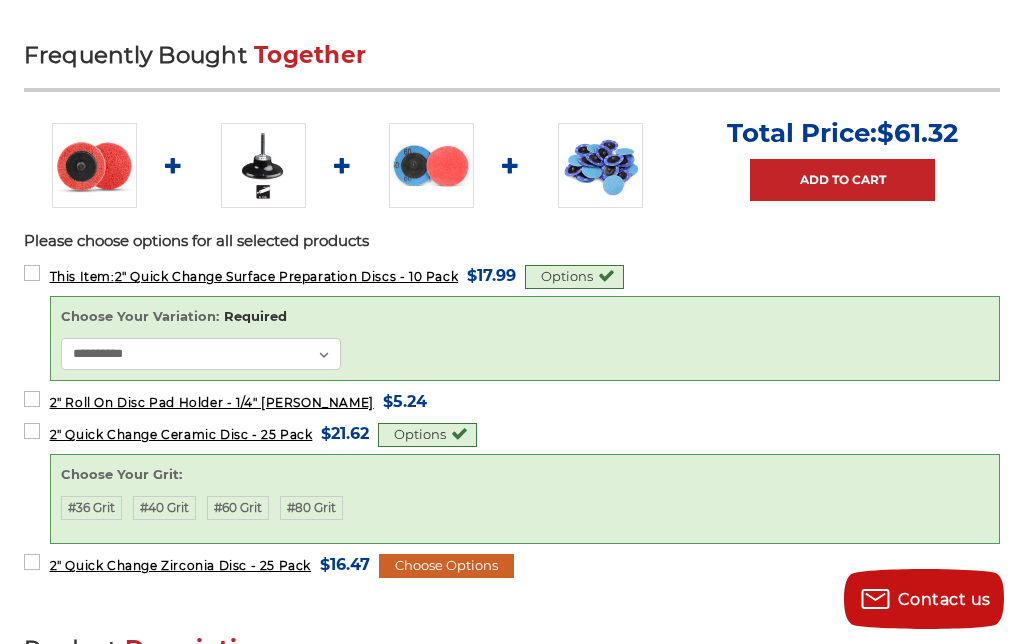click on "Choose Options" at bounding box center [446, 566] 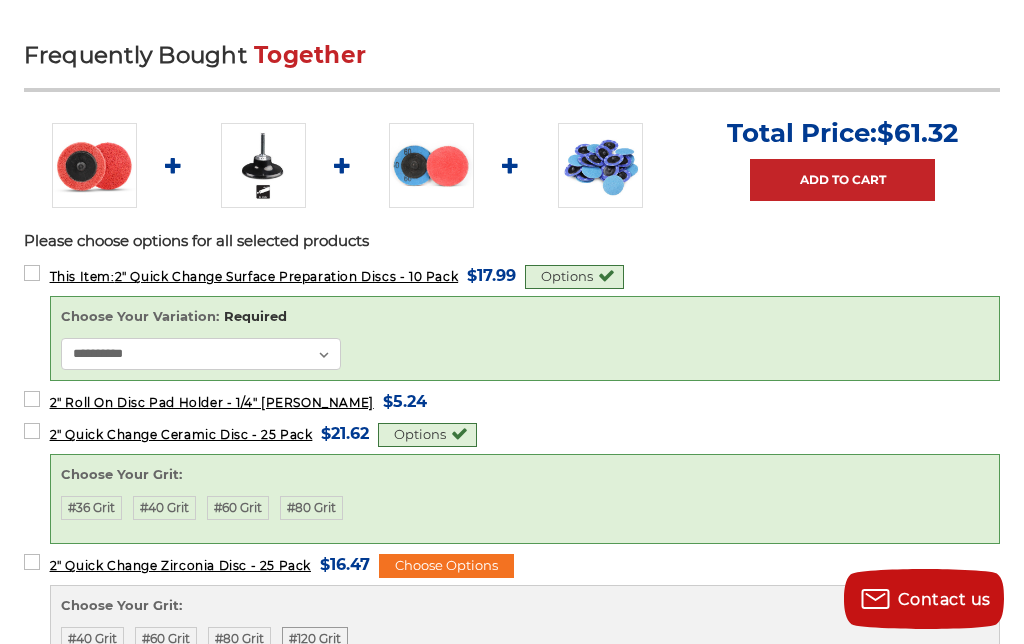 click on "#120 Grit" at bounding box center [315, 639] 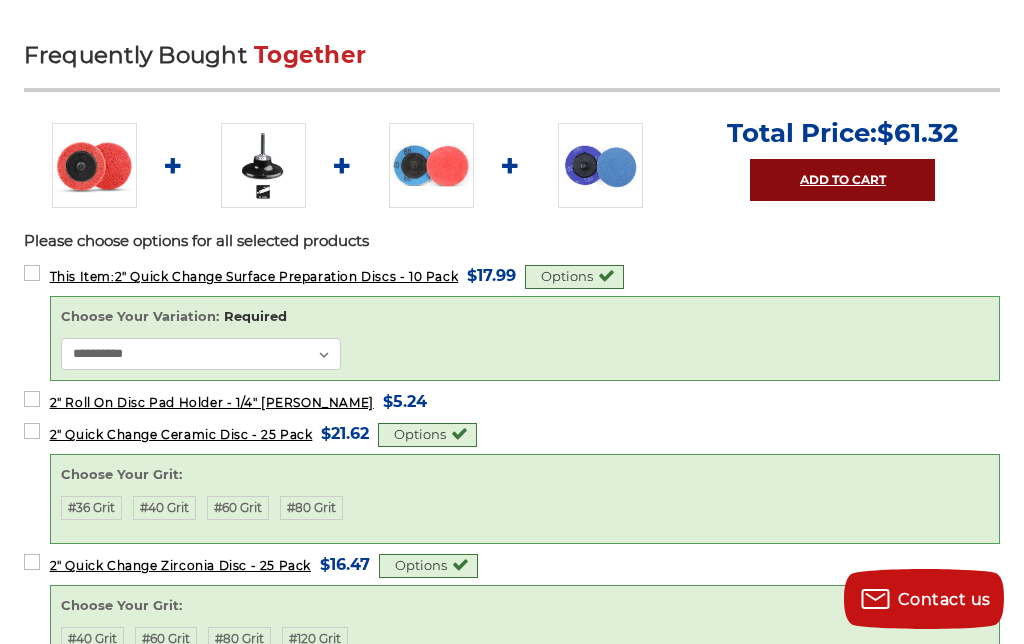 click on "Add to Cart" at bounding box center (842, 180) 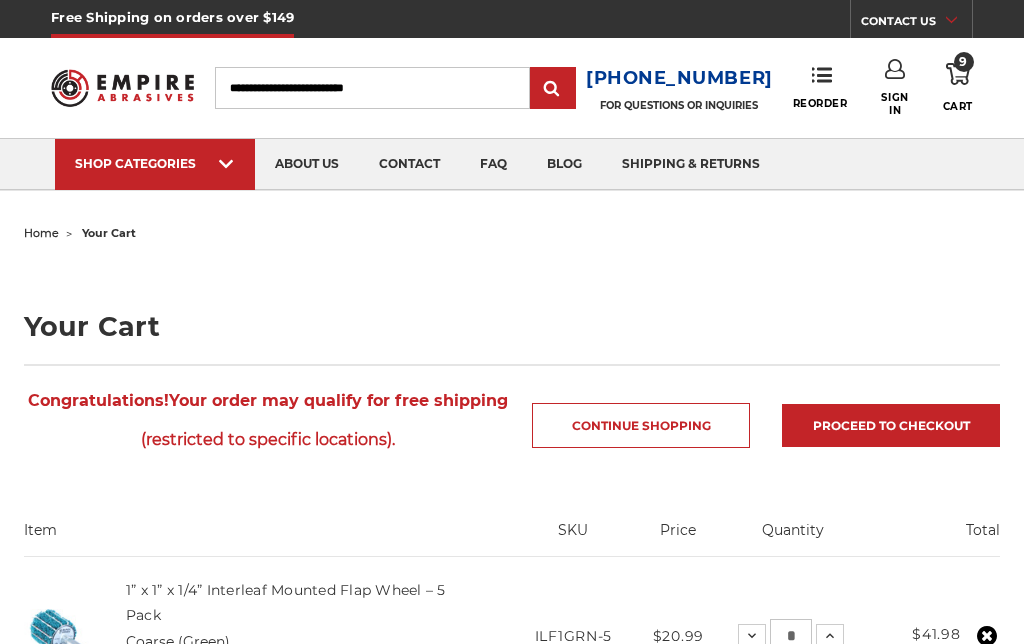 scroll, scrollTop: 0, scrollLeft: 0, axis: both 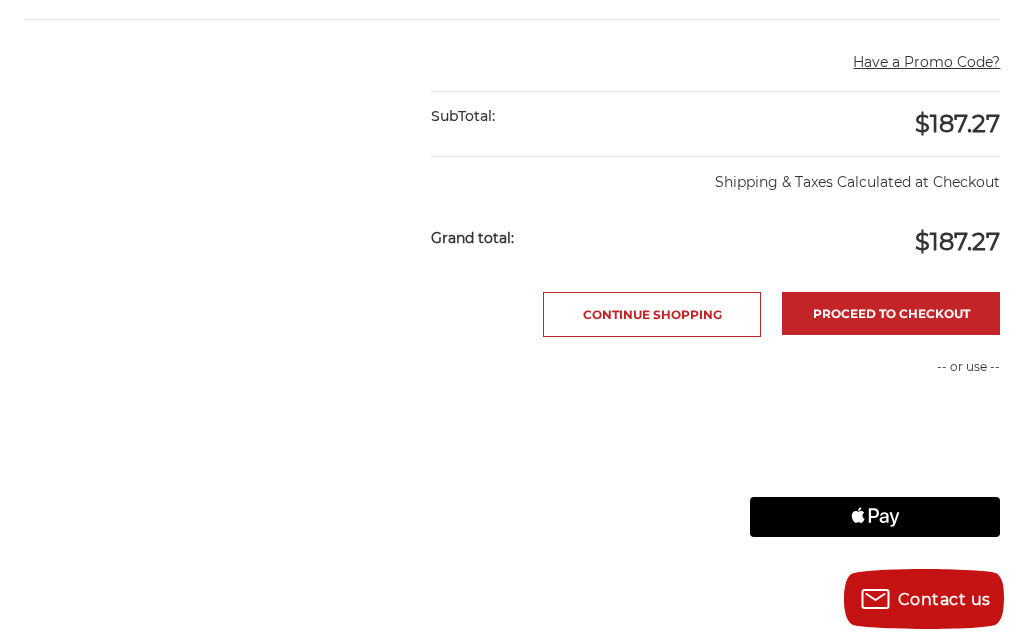 click on "Apple Logo" at bounding box center [875, 517] 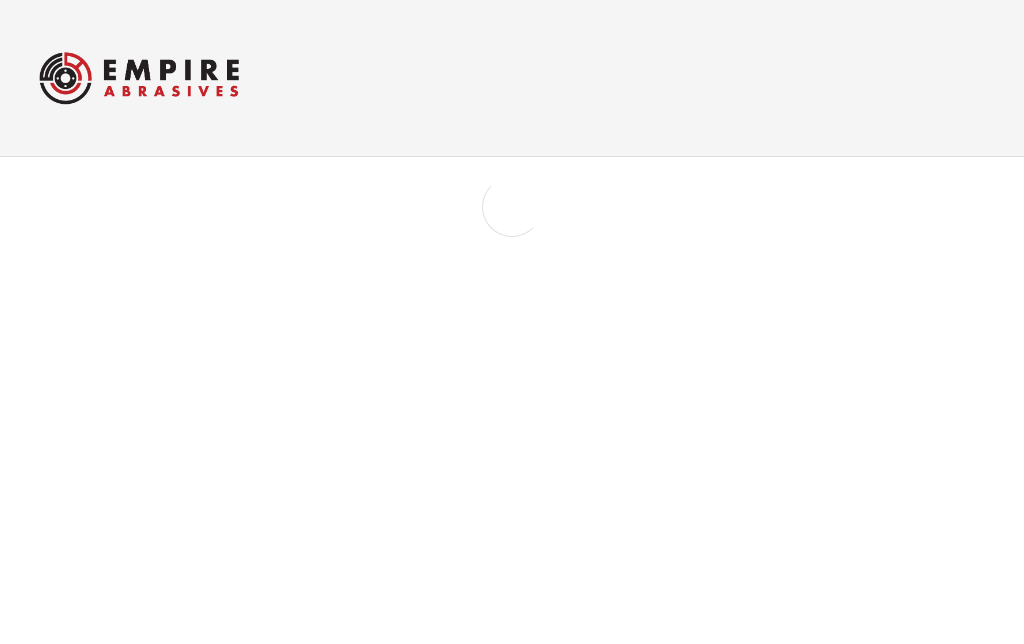 scroll, scrollTop: 0, scrollLeft: 0, axis: both 